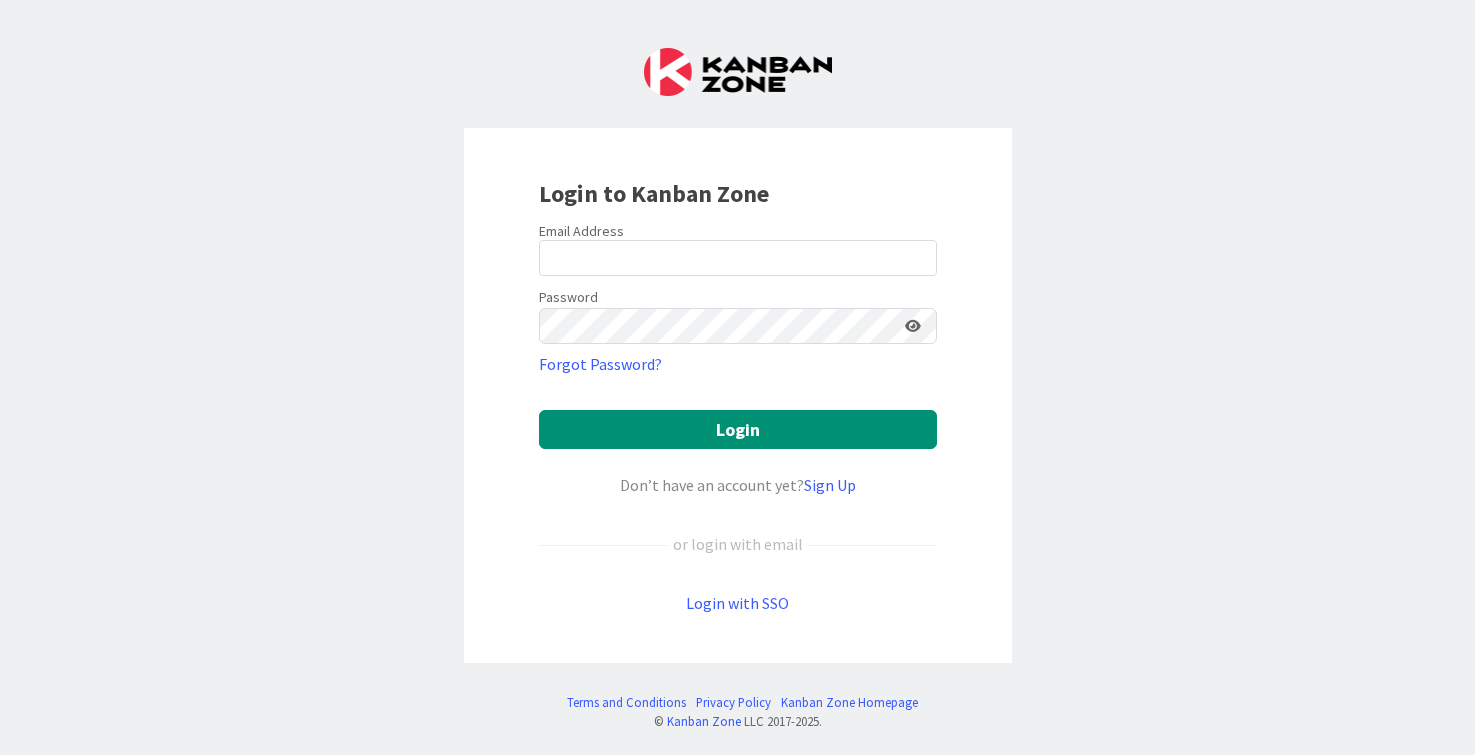 scroll, scrollTop: 0, scrollLeft: 0, axis: both 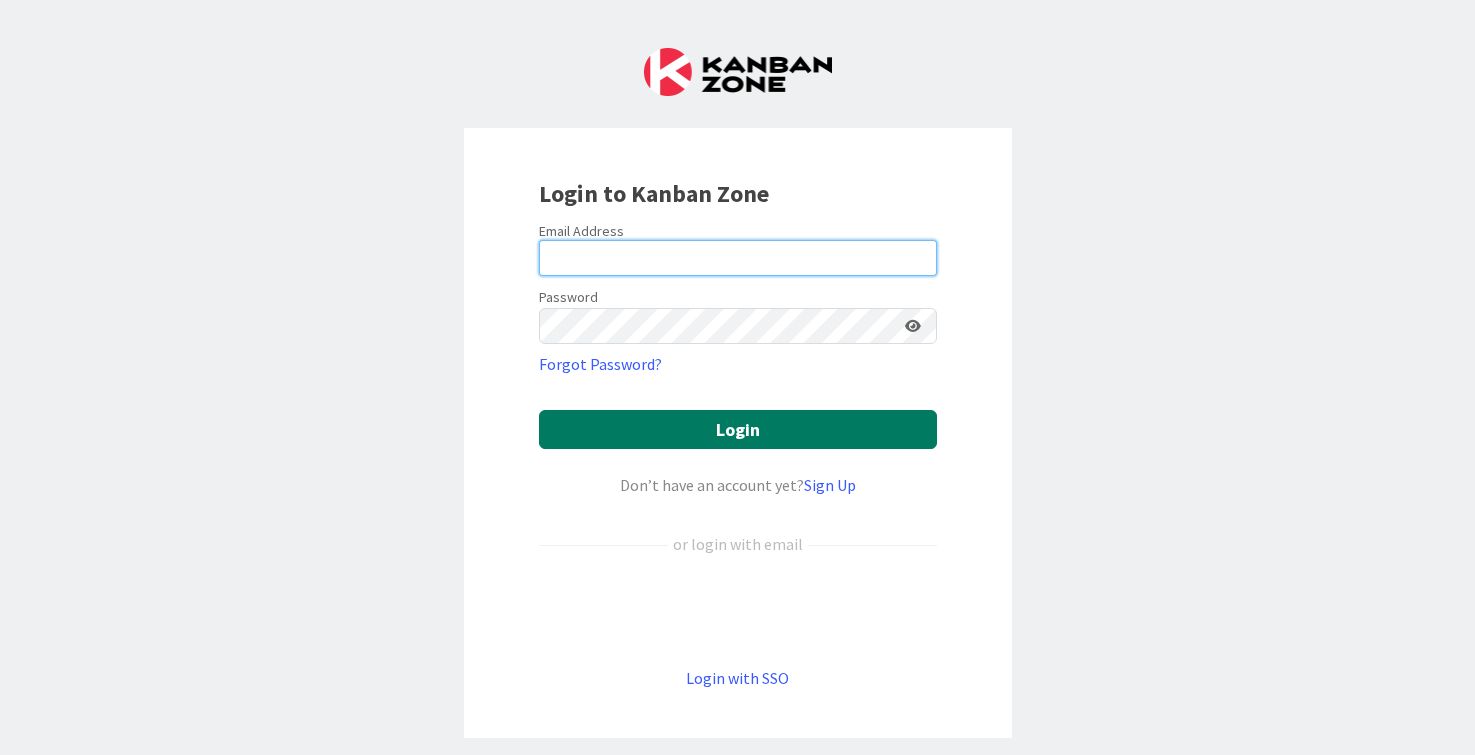 type on "[NAME]@[DOMAIN].com" 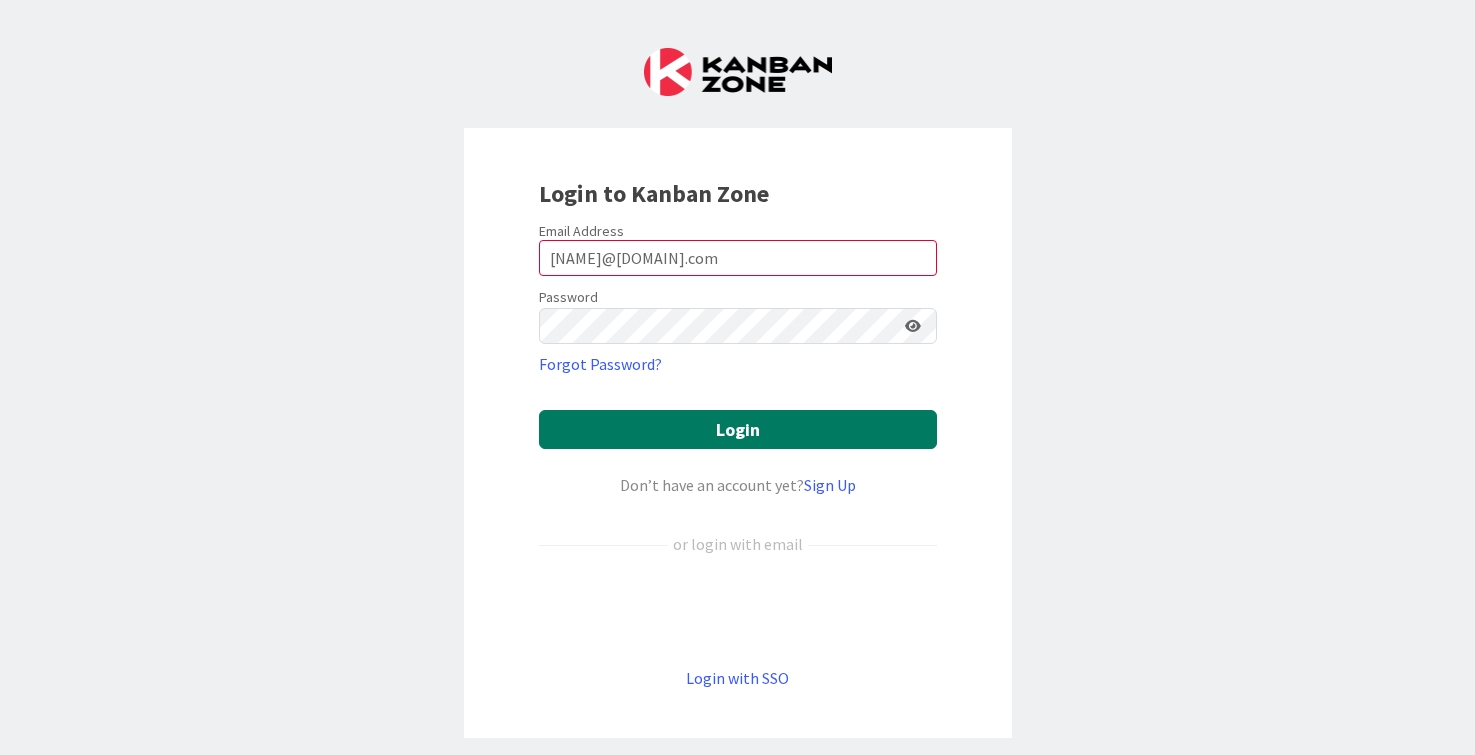click on "Login" at bounding box center [738, 429] 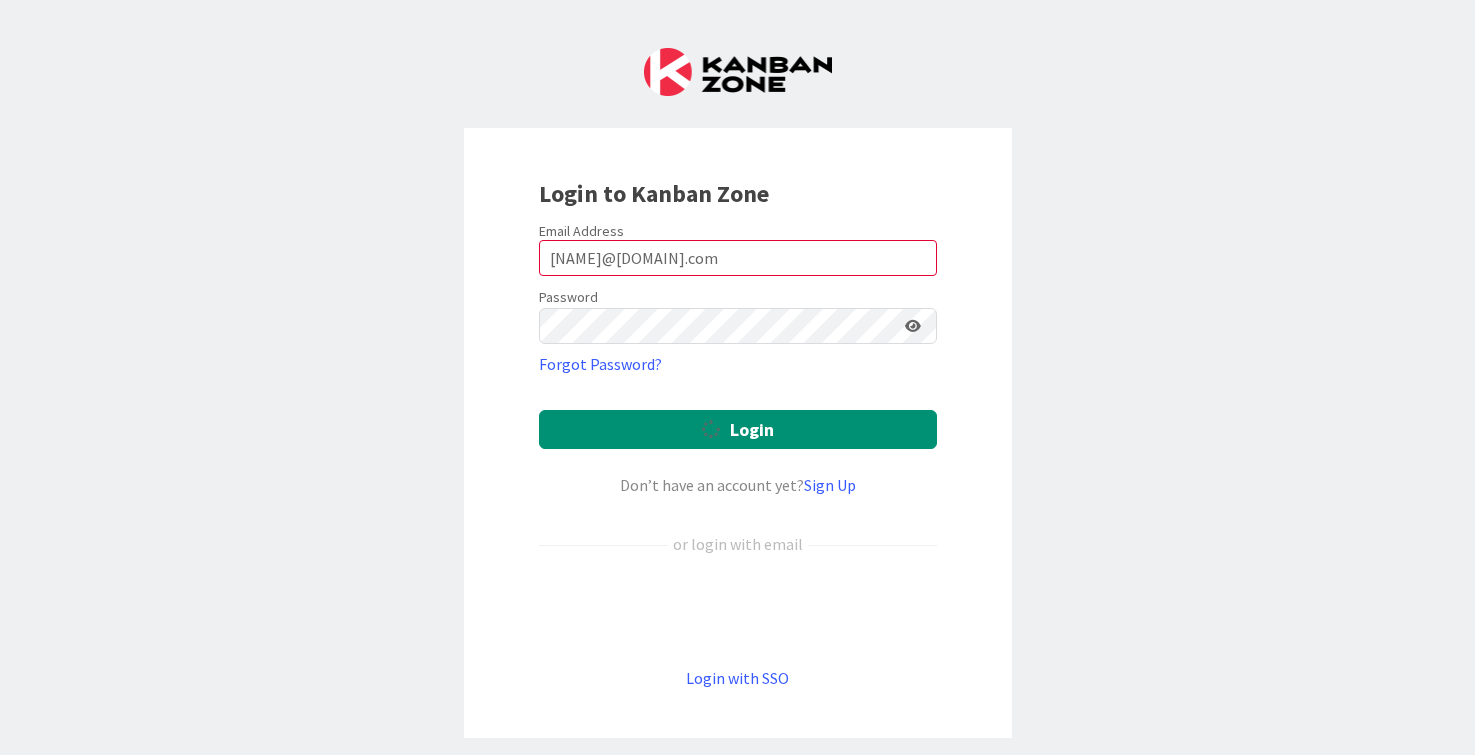 scroll, scrollTop: 0, scrollLeft: 0, axis: both 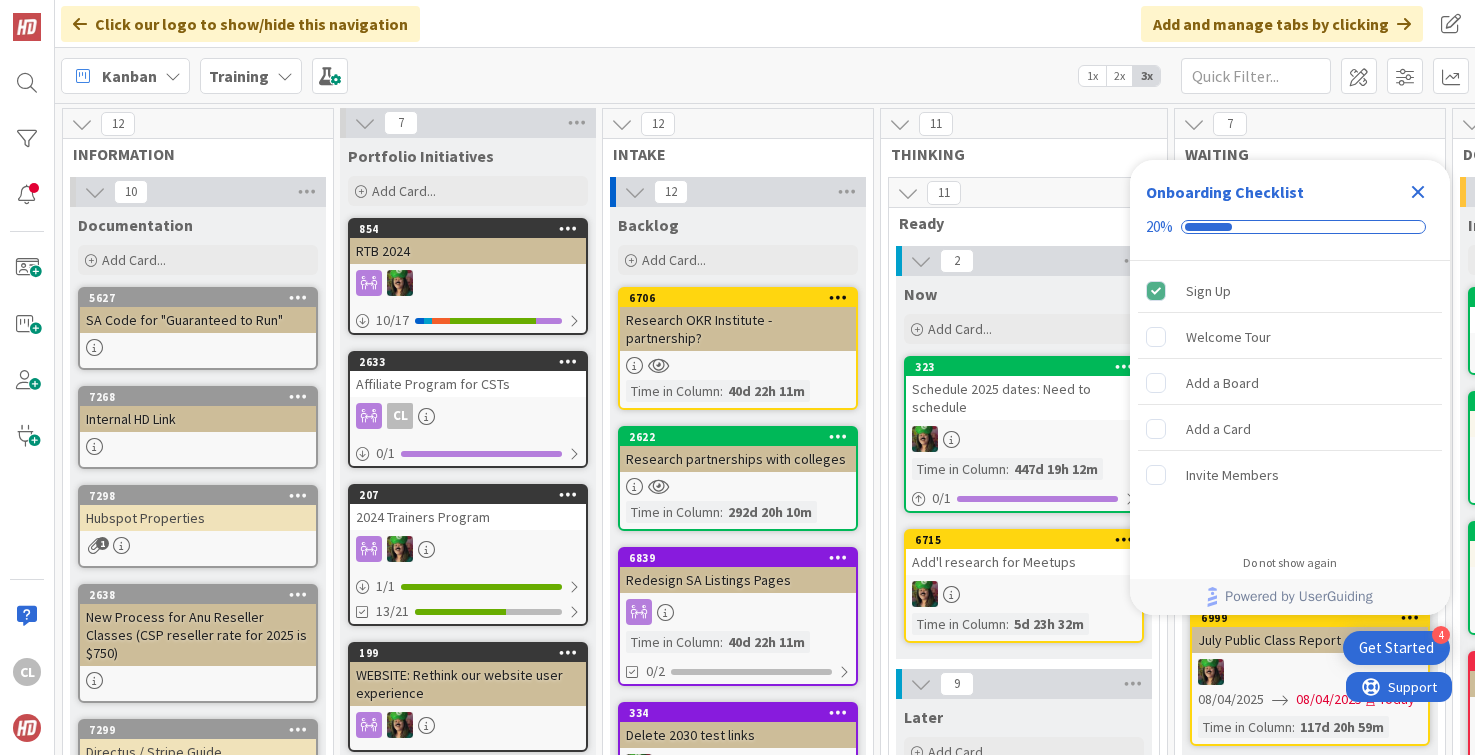 click on "Training" at bounding box center [251, 76] 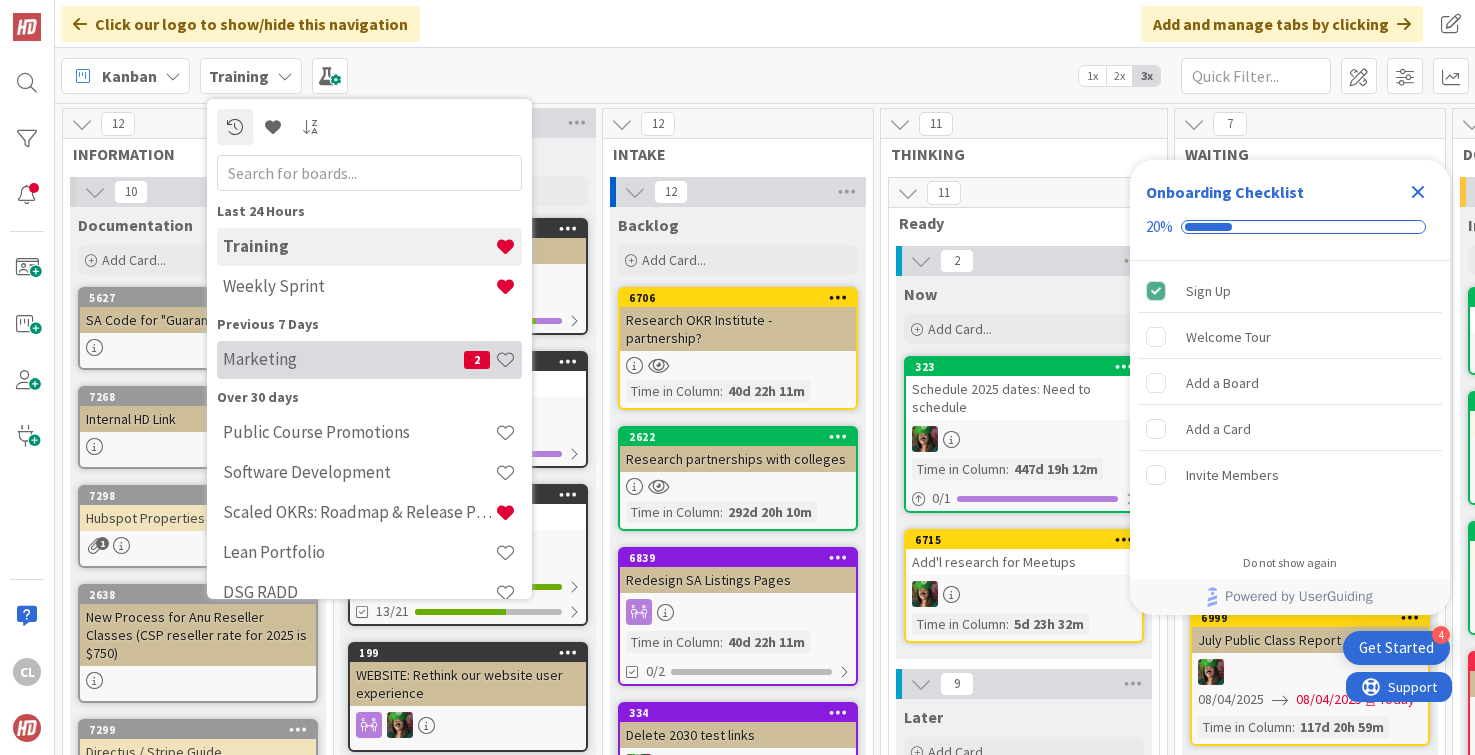 click on "Marketing" at bounding box center (343, 359) 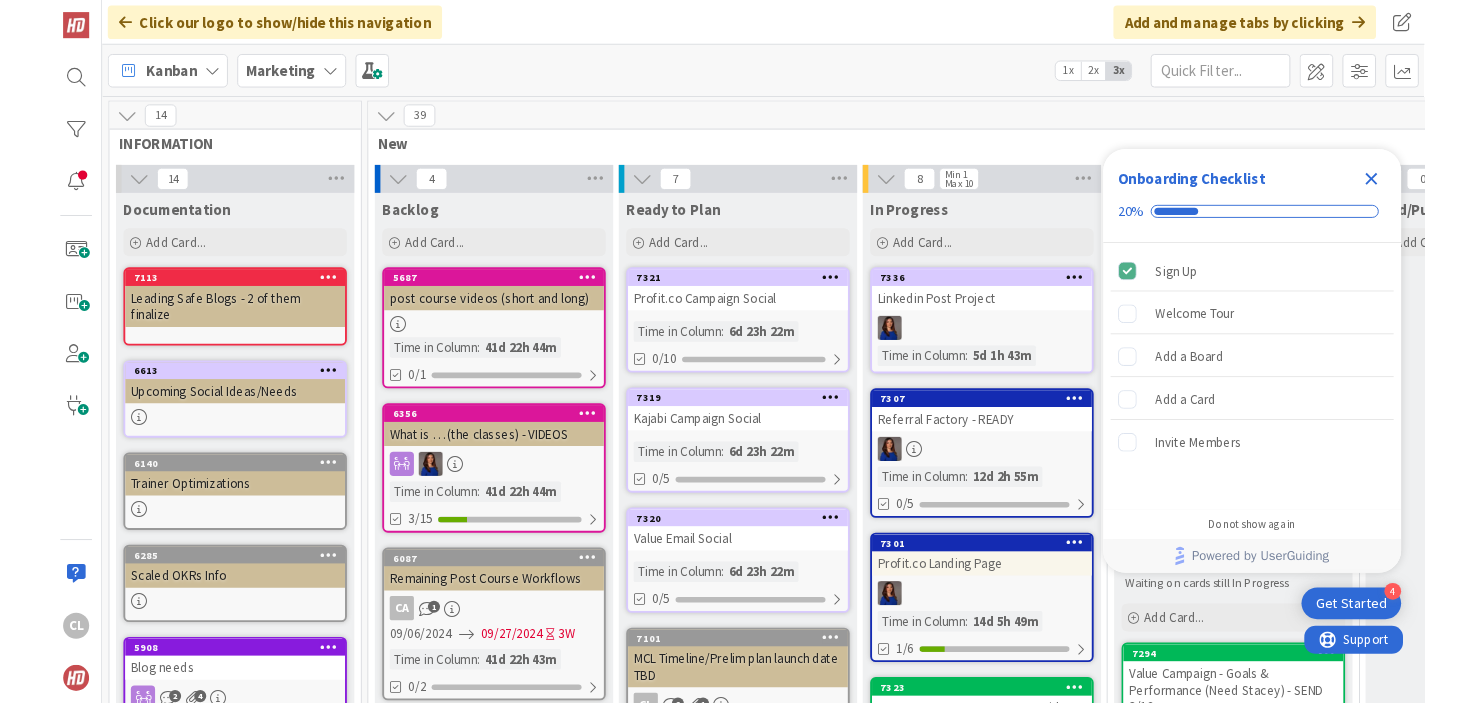 scroll, scrollTop: 0, scrollLeft: 0, axis: both 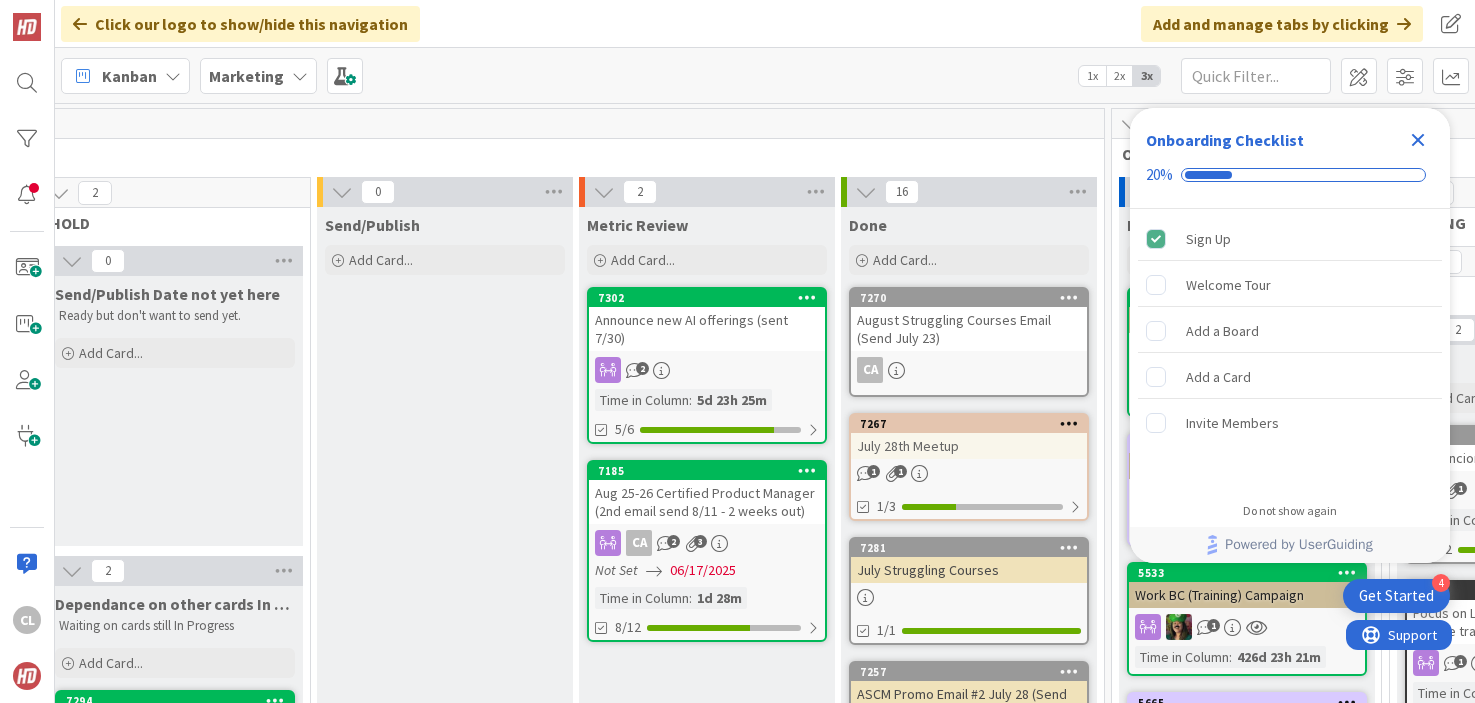 click 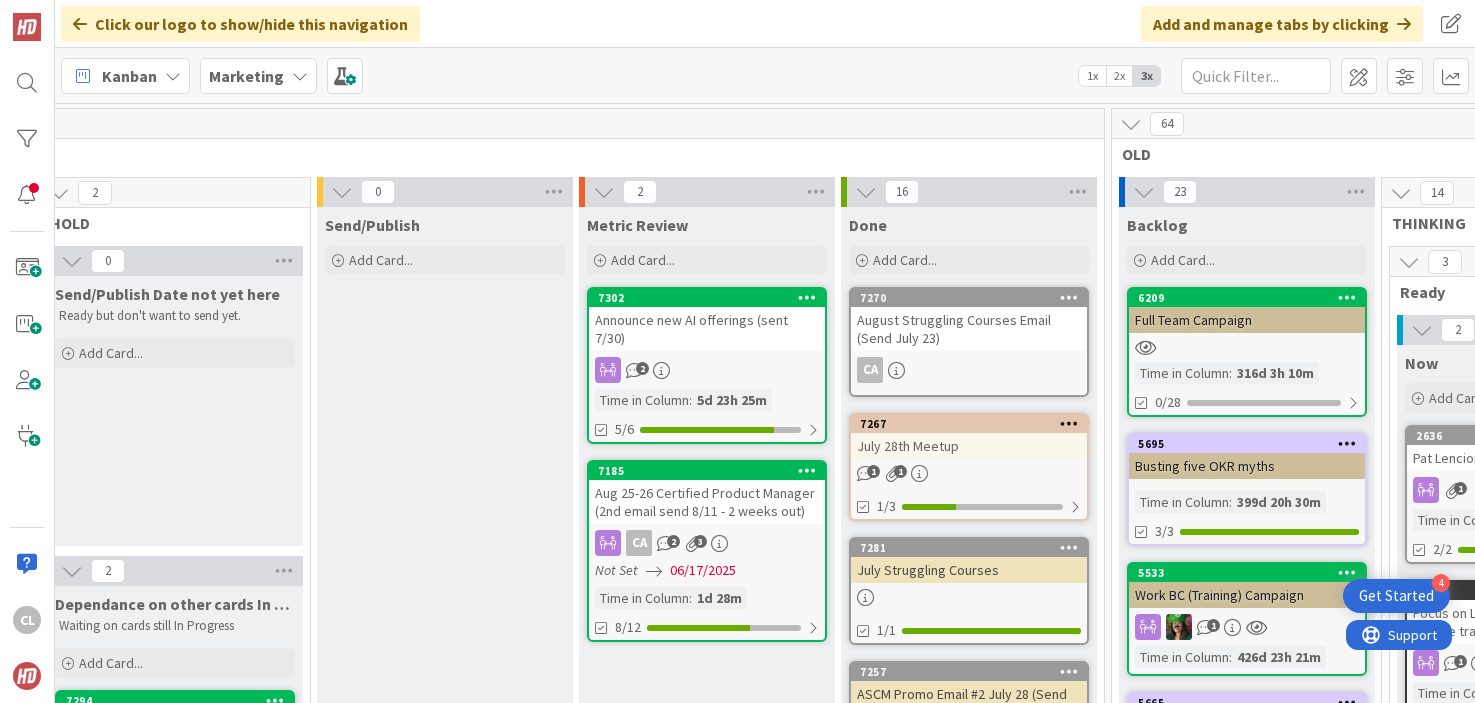 scroll, scrollTop: 0, scrollLeft: 0, axis: both 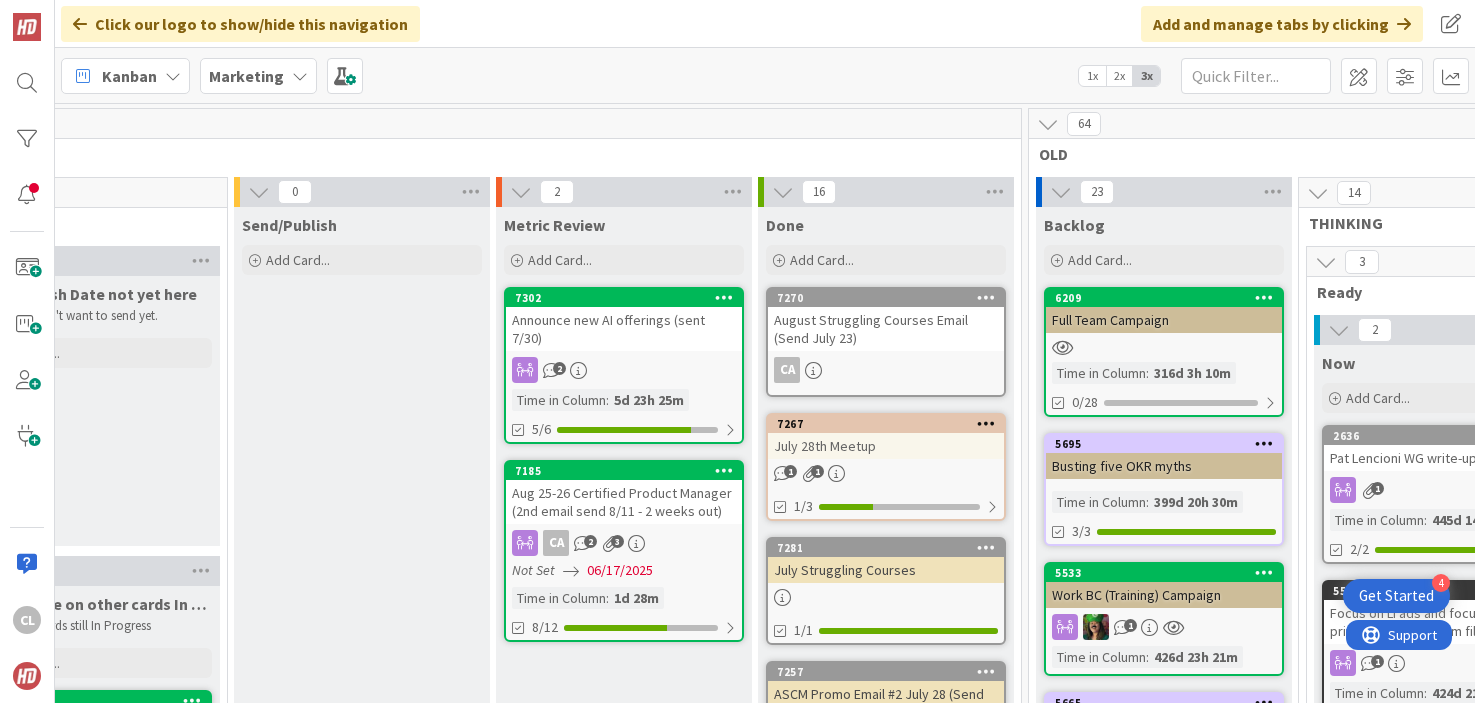 click on "2" at bounding box center [624, 370] 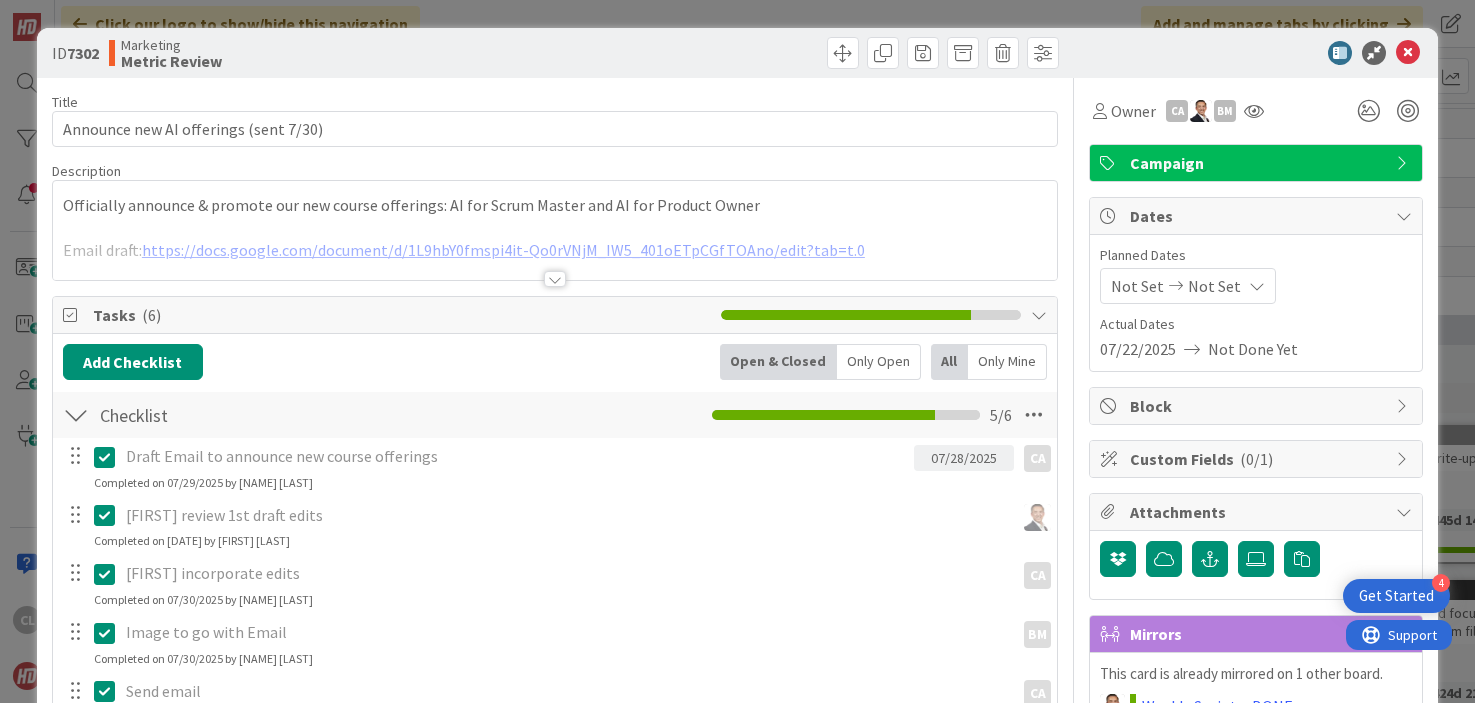 scroll, scrollTop: 0, scrollLeft: 0, axis: both 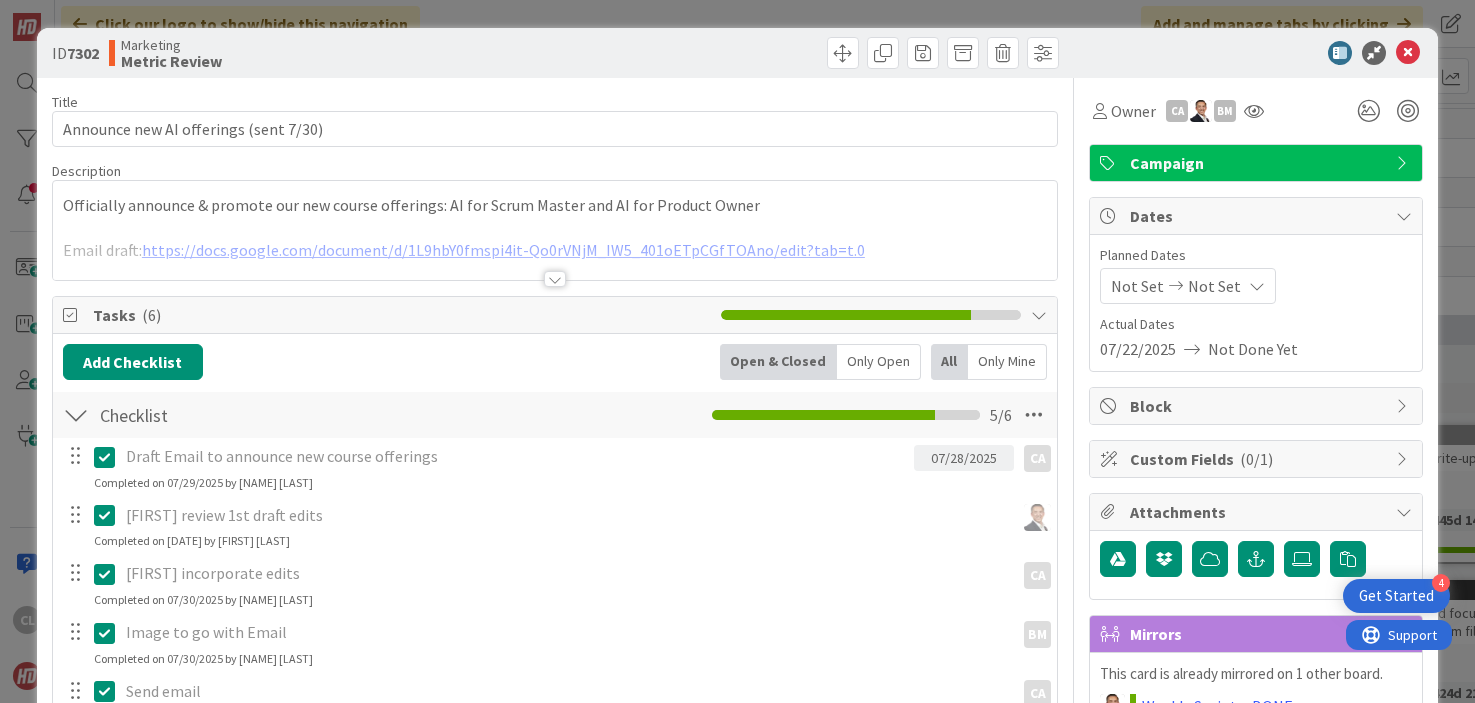 click at bounding box center [555, 254] 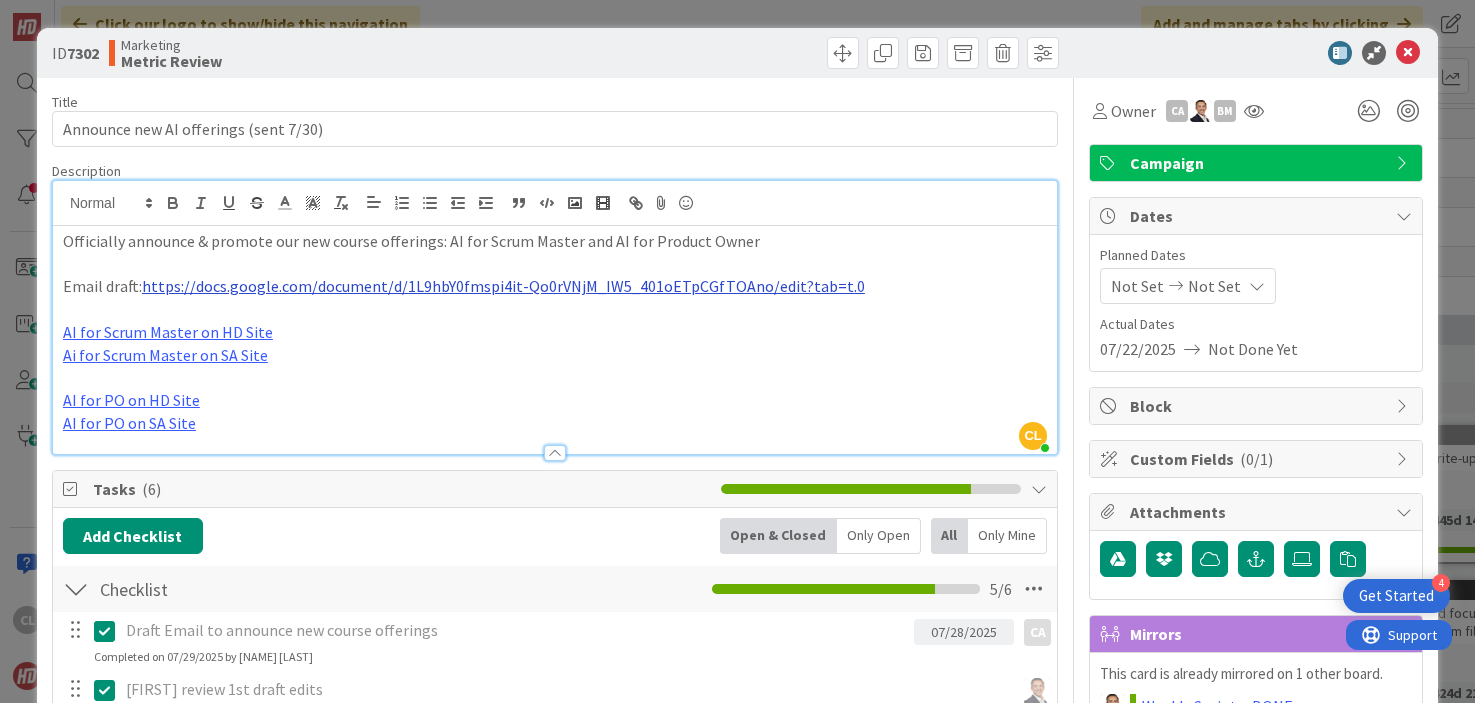 click on "https://docs.google.com/document/d/1L9hbY0fmspi4it-Qo0rVNjM_IW5_401oETpCGfTOAno/edit?tab=t.0" at bounding box center [503, 286] 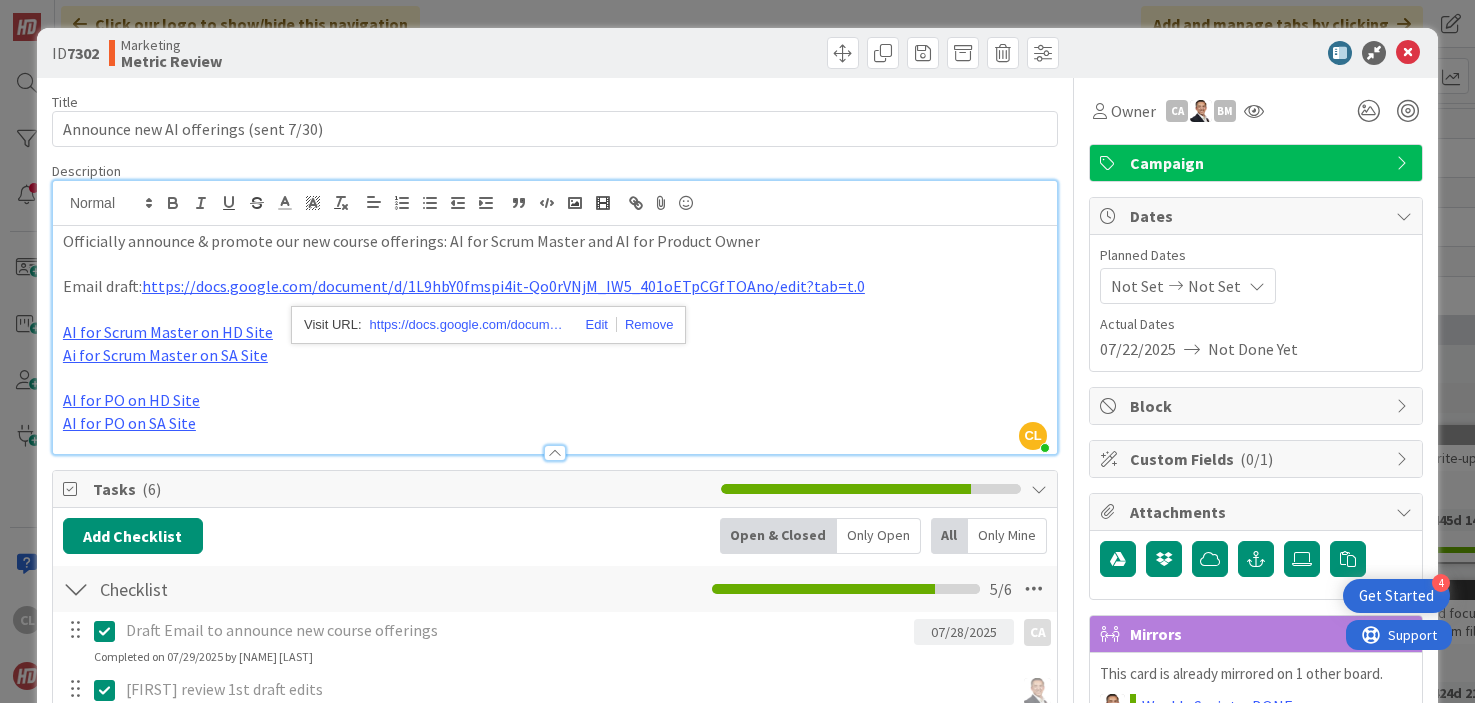 click at bounding box center [555, 264] 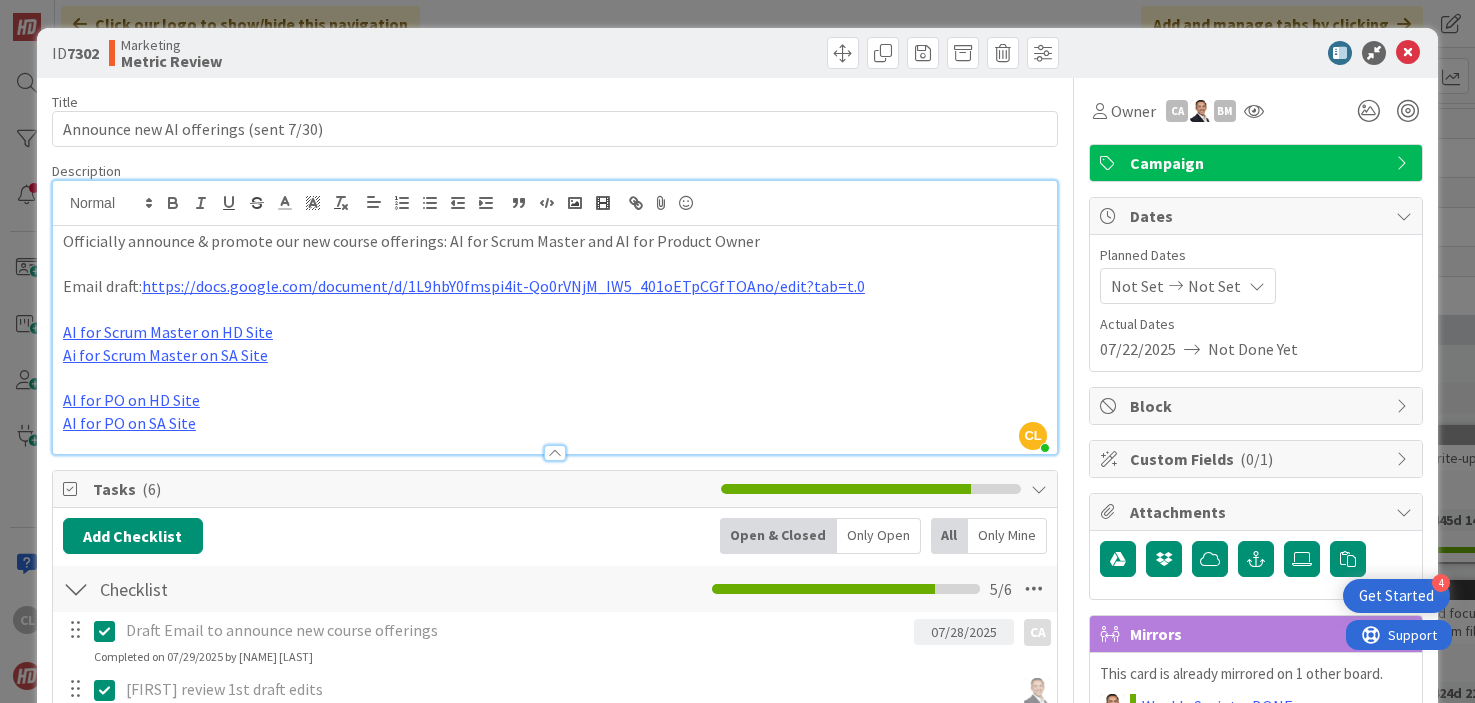 click on "Officially announce & promote our new course offerings: AI for Scrum Master and AI for Product Owner" at bounding box center [555, 241] 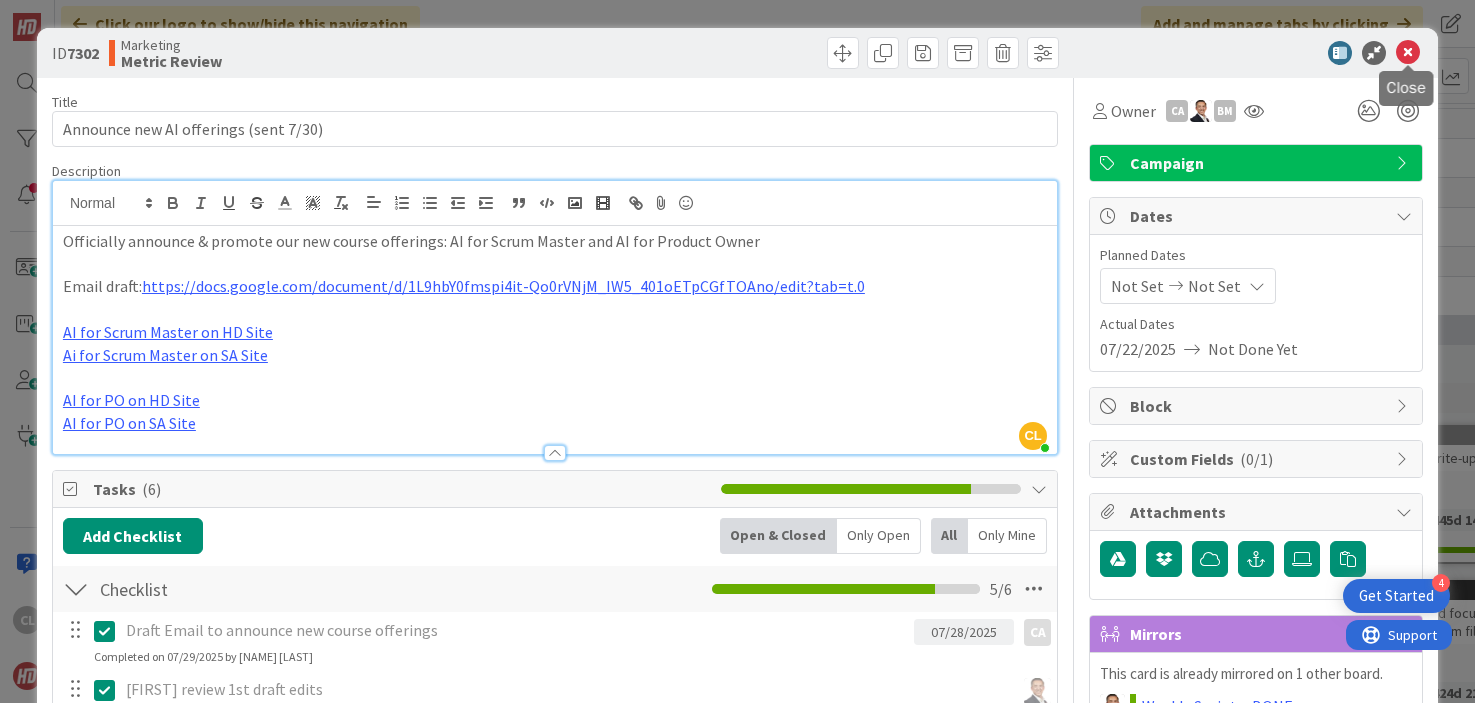 click at bounding box center (1408, 53) 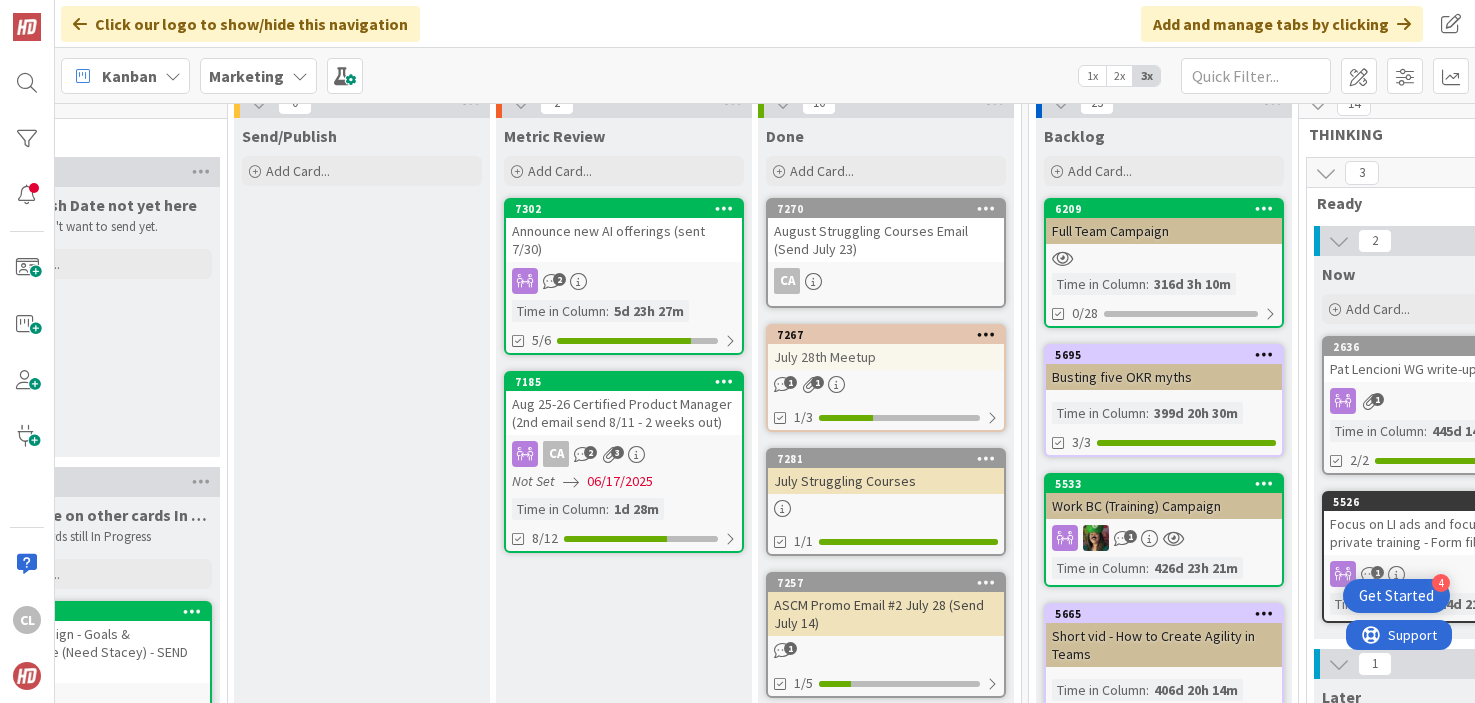 scroll, scrollTop: 88, scrollLeft: 1178, axis: both 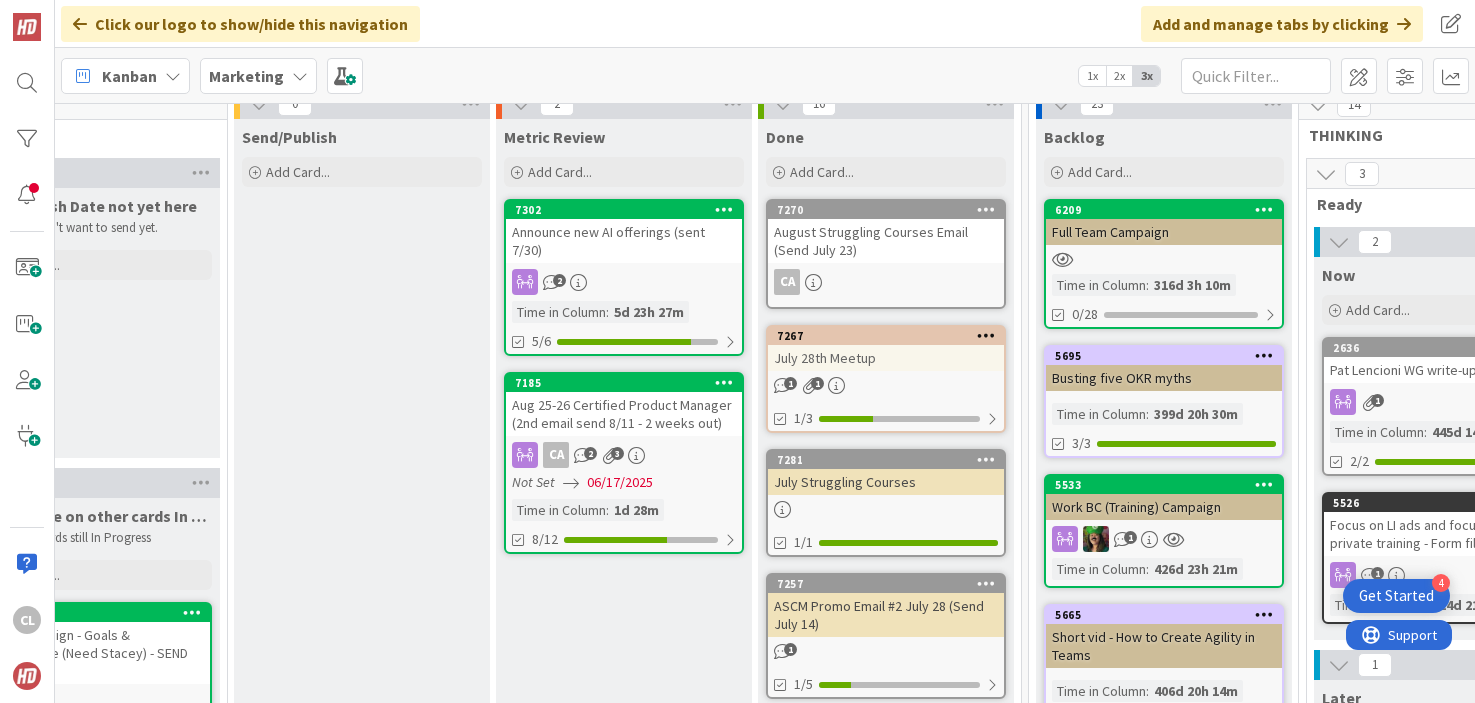 click on "Aug 25-26 Certified Product Manager (2nd email send 8/11 - 2 weeks out)" at bounding box center [624, 414] 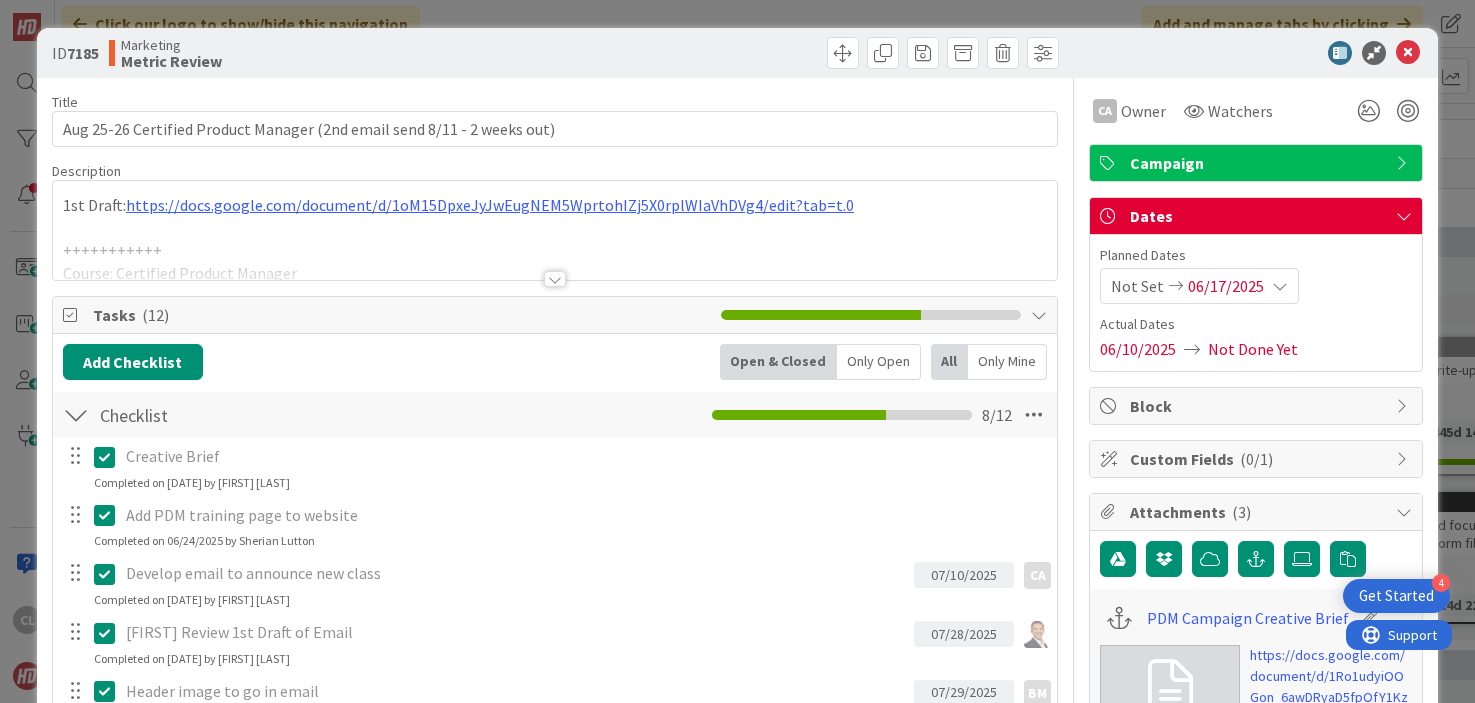 scroll, scrollTop: 0, scrollLeft: 0, axis: both 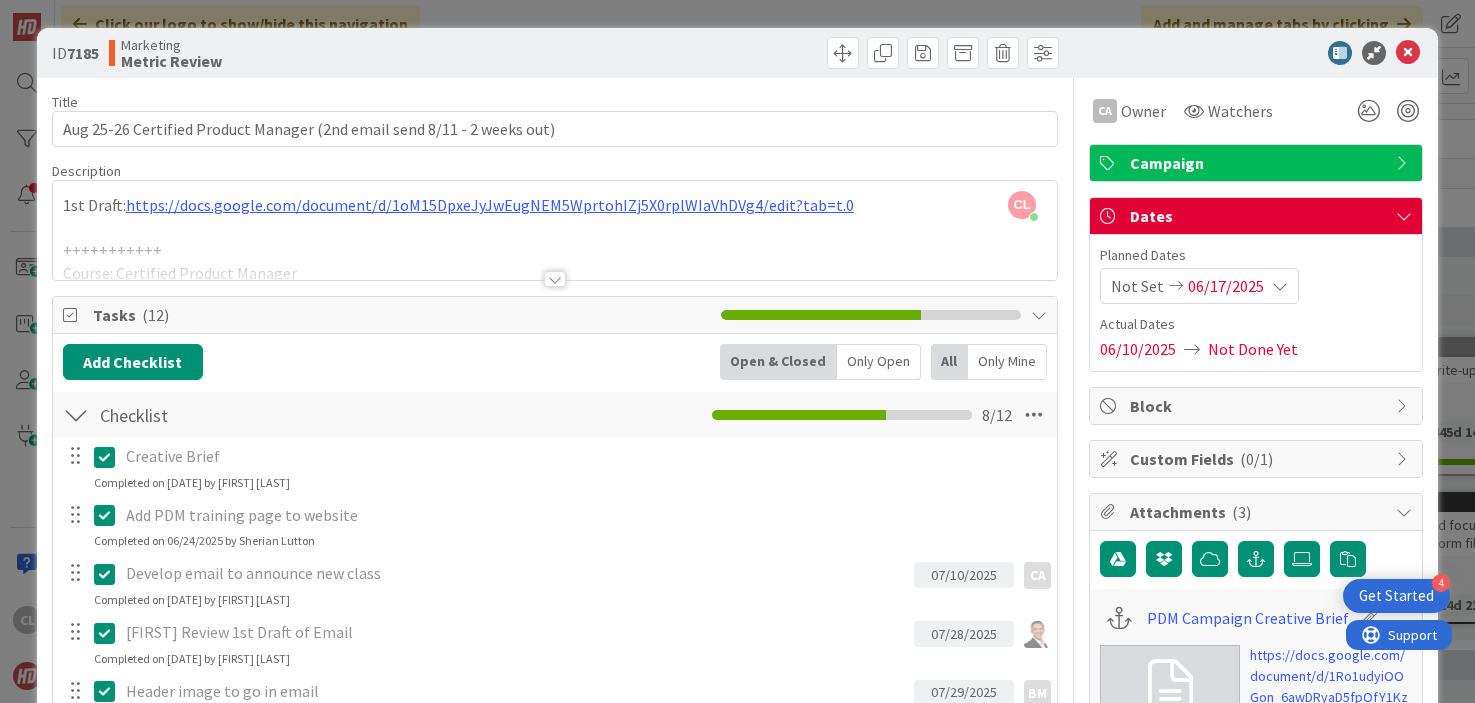 click at bounding box center (555, 279) 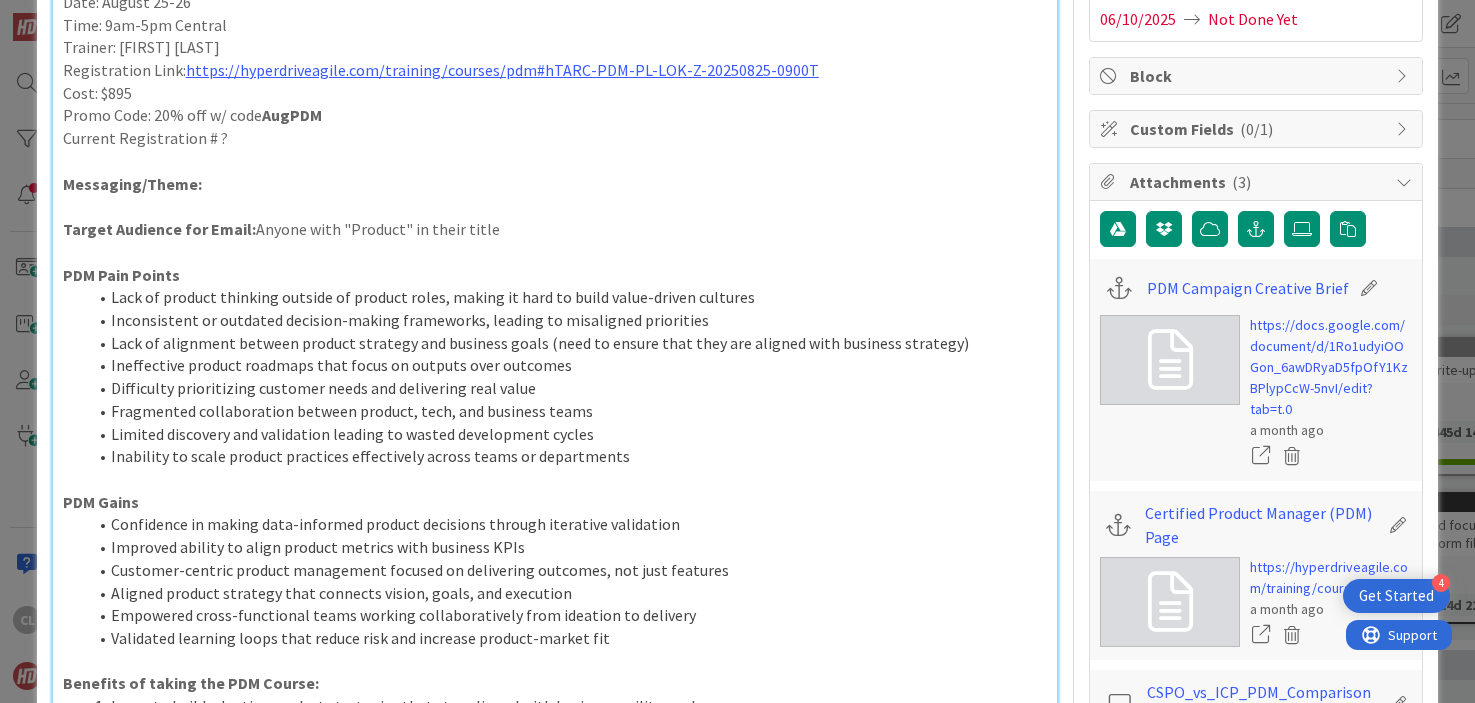 scroll, scrollTop: 0, scrollLeft: 0, axis: both 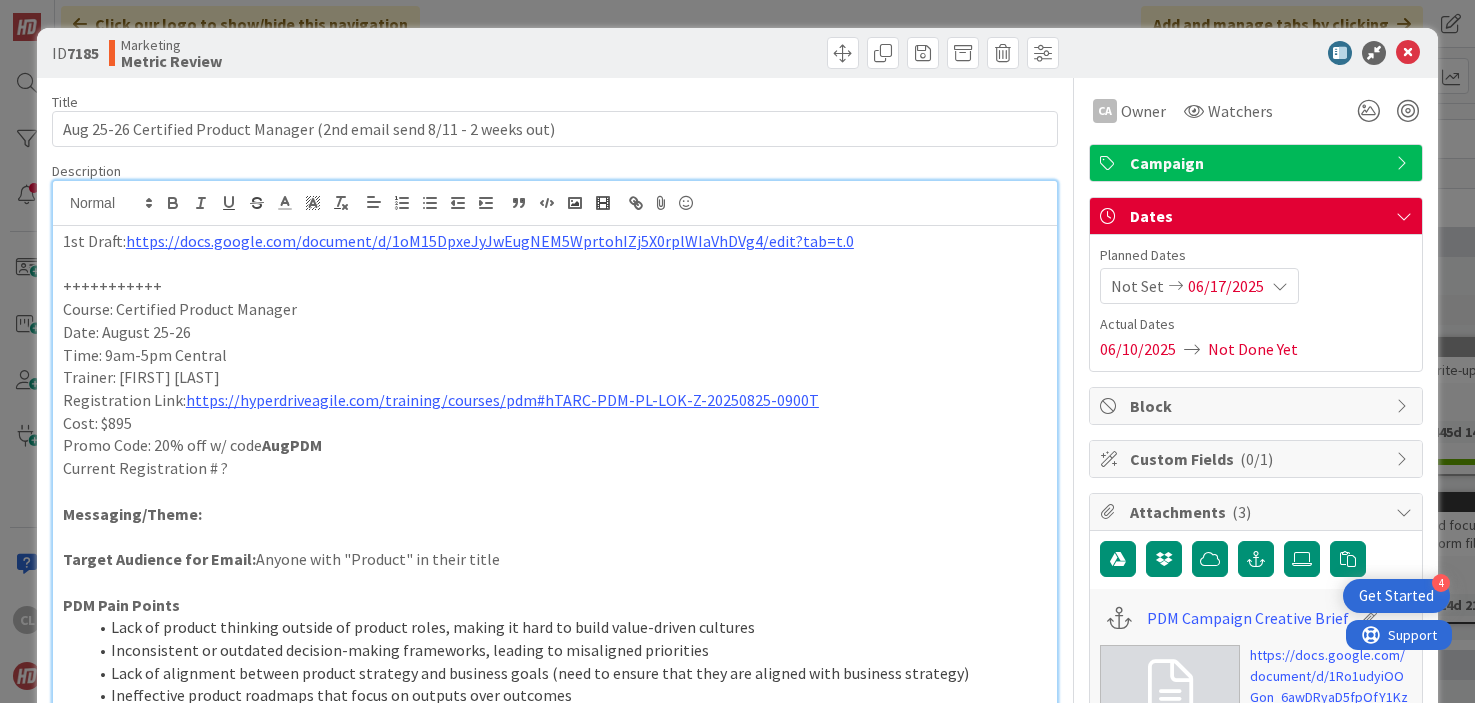 click on "Current Registration # ?" at bounding box center [555, 468] 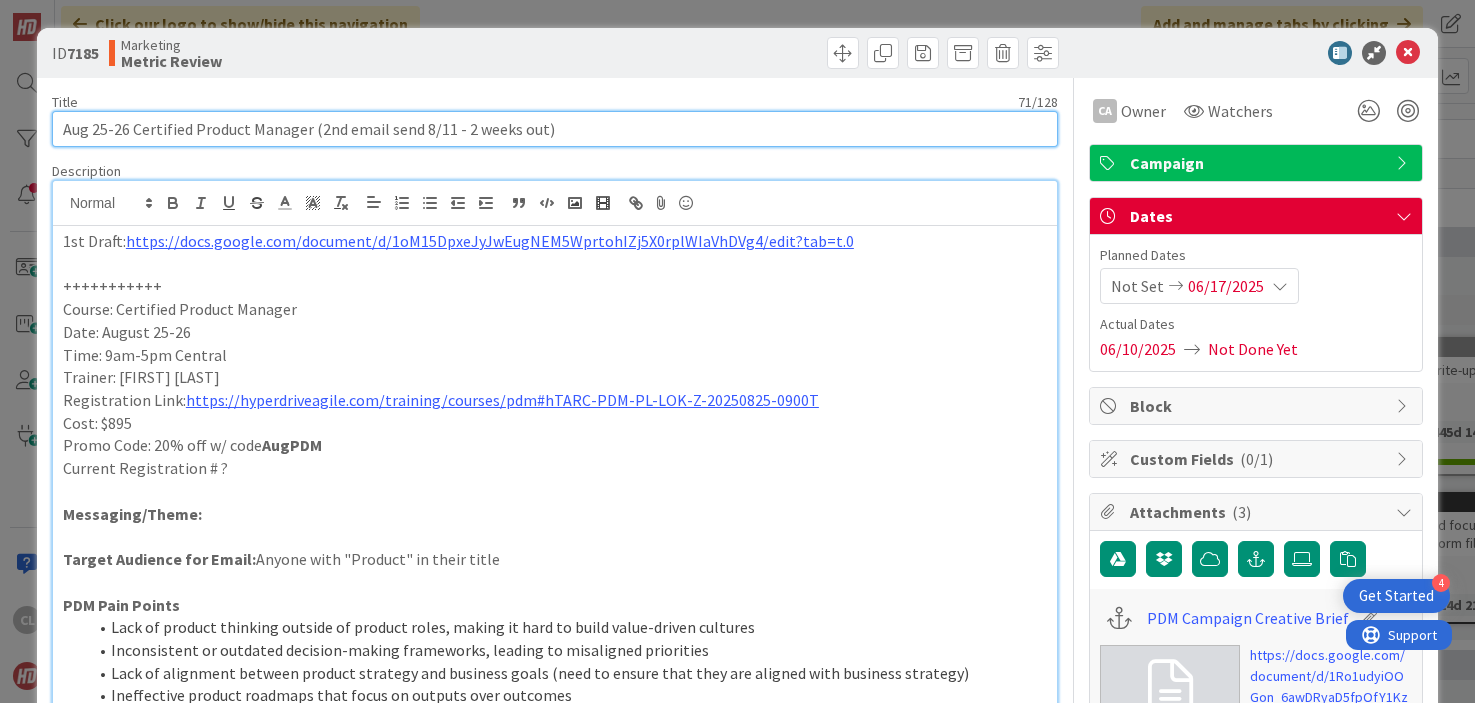 drag, startPoint x: 309, startPoint y: 130, endPoint x: 582, endPoint y: 135, distance: 273.04578 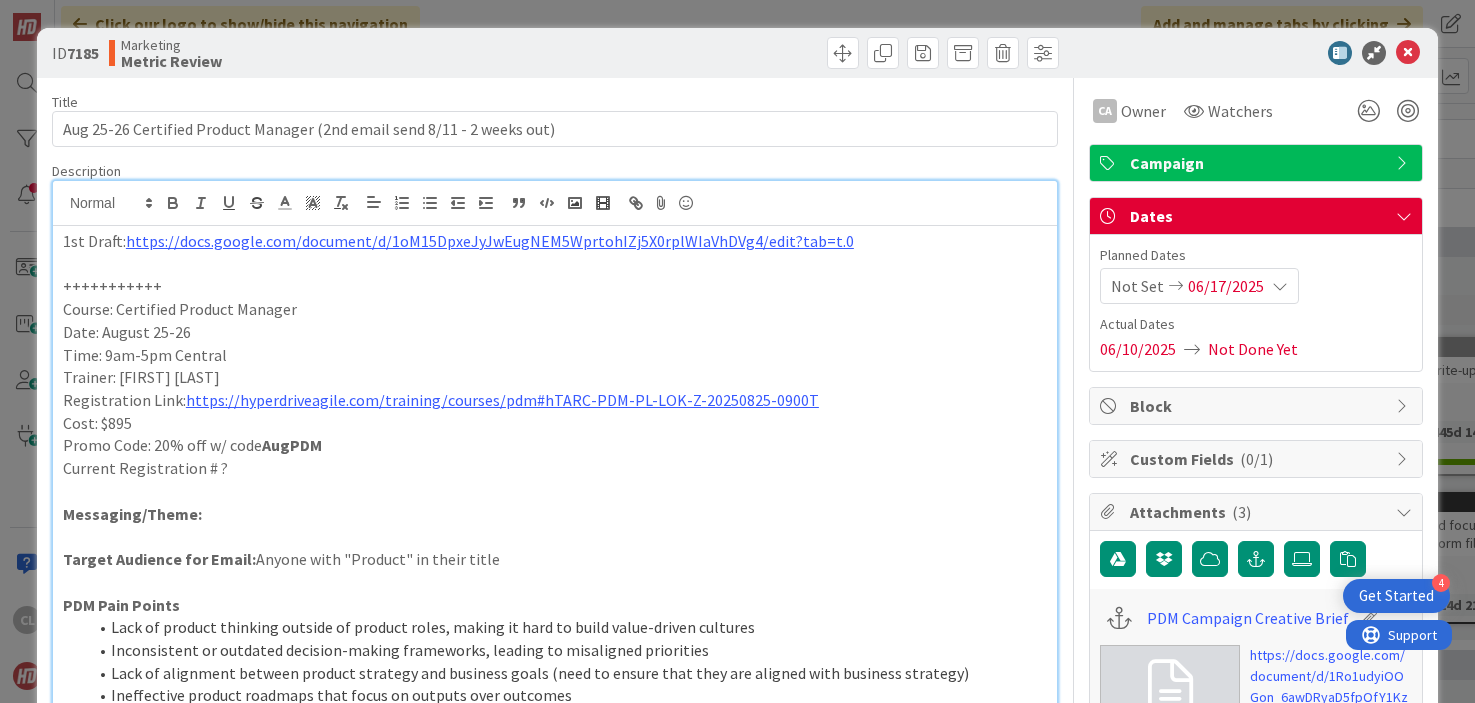 click on "Course: Certified Product Manager" at bounding box center (555, 309) 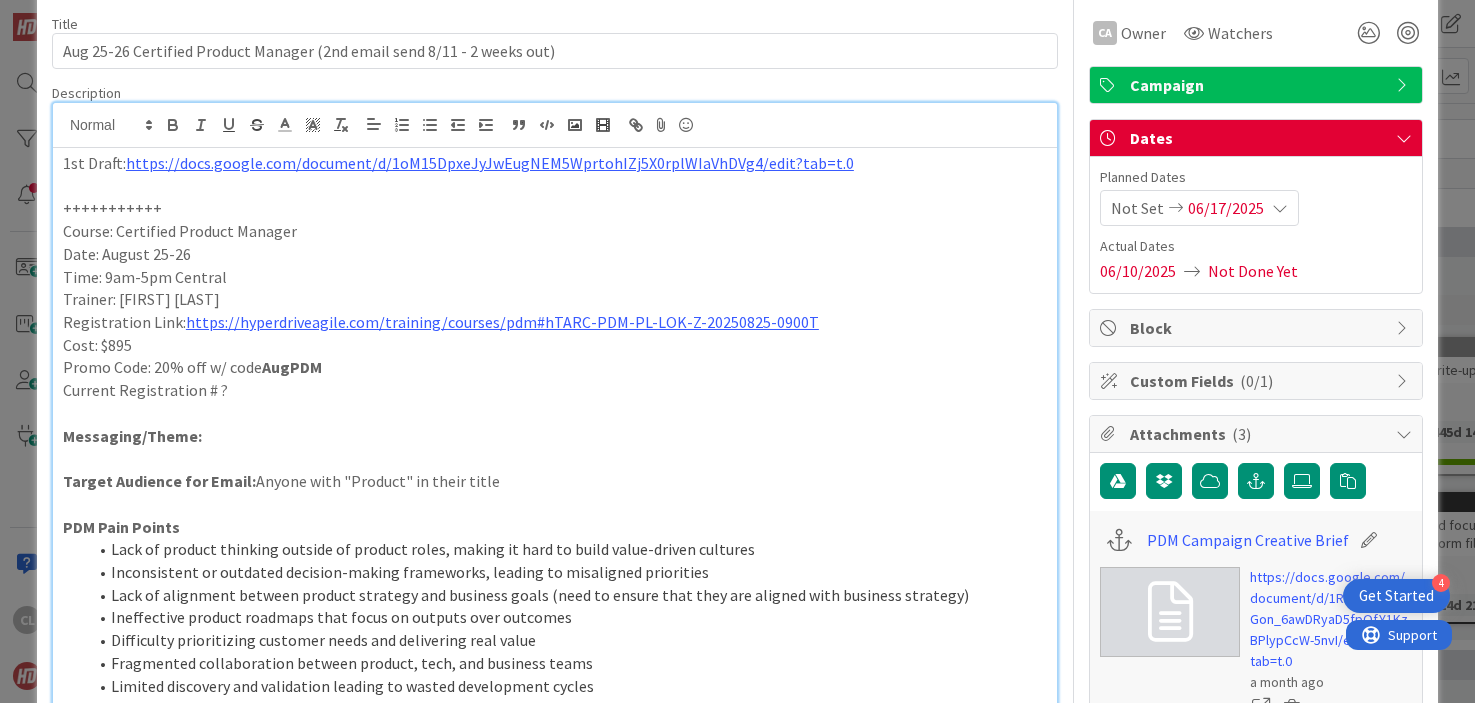 scroll, scrollTop: 0, scrollLeft: 0, axis: both 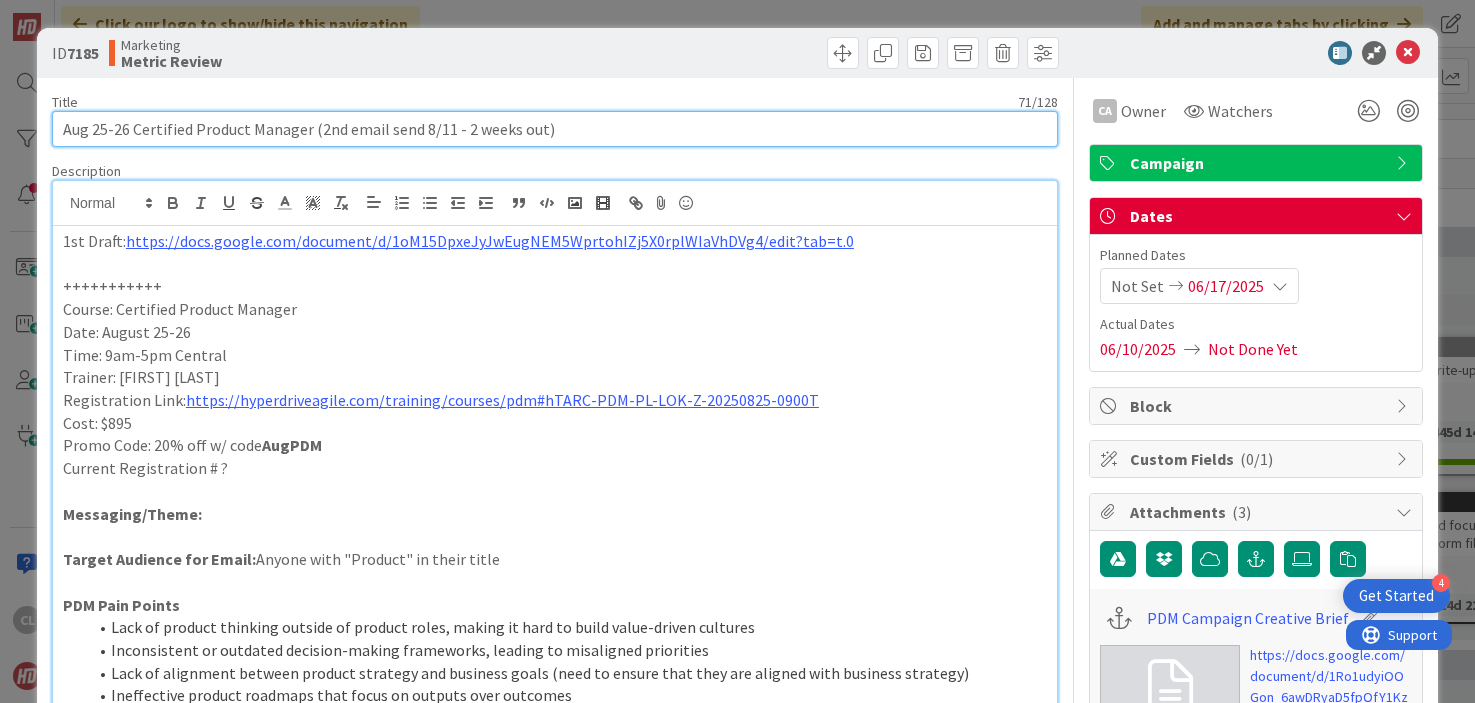 drag, startPoint x: 561, startPoint y: 129, endPoint x: 304, endPoint y: 128, distance: 257.00195 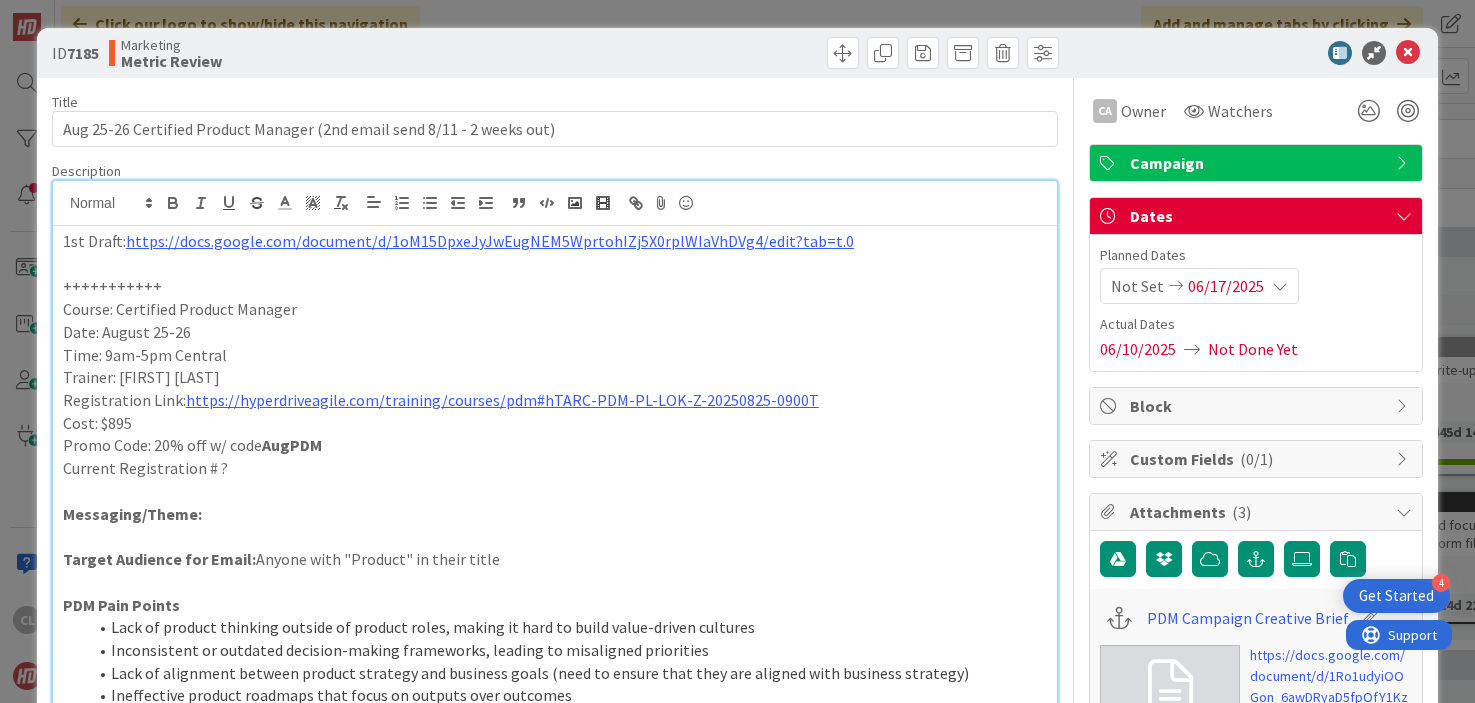 click on "Time: 9am-5pm Central" at bounding box center [555, 355] 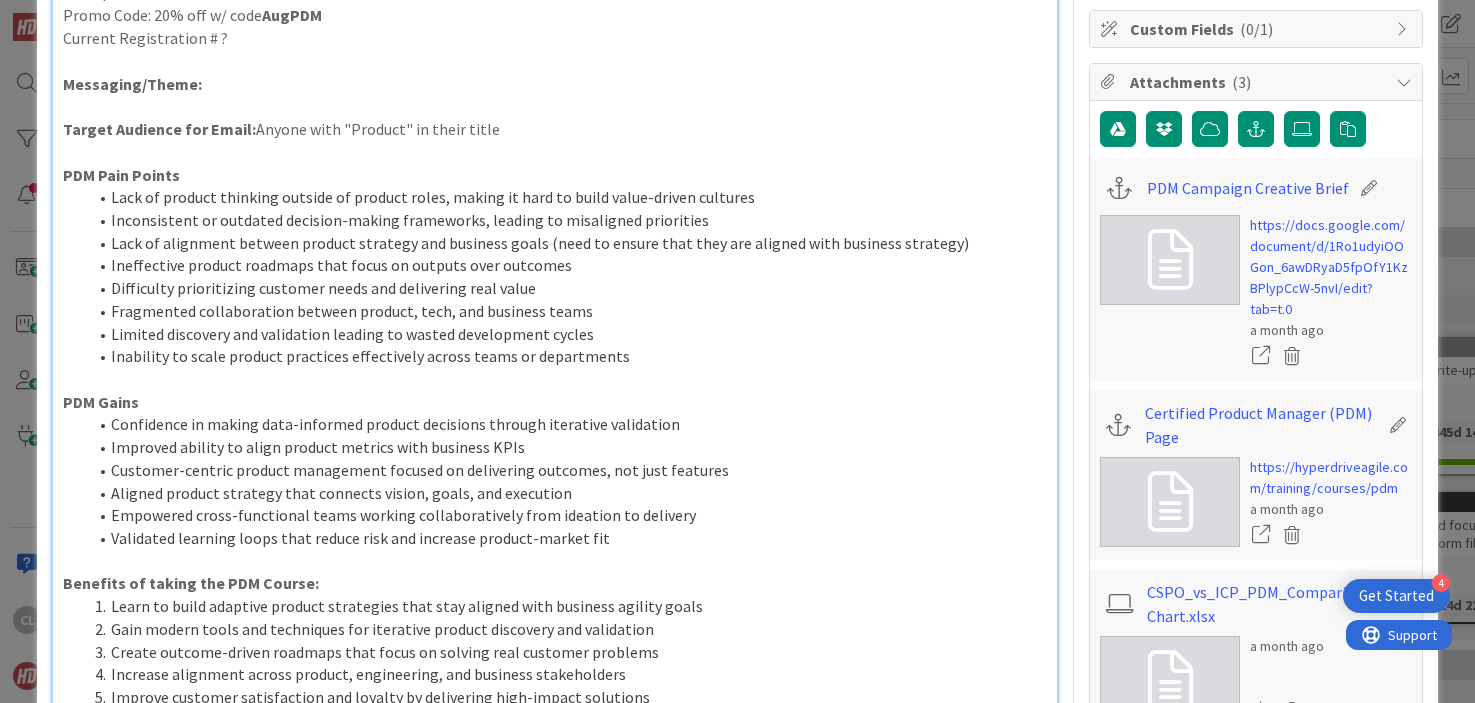 scroll, scrollTop: 0, scrollLeft: 0, axis: both 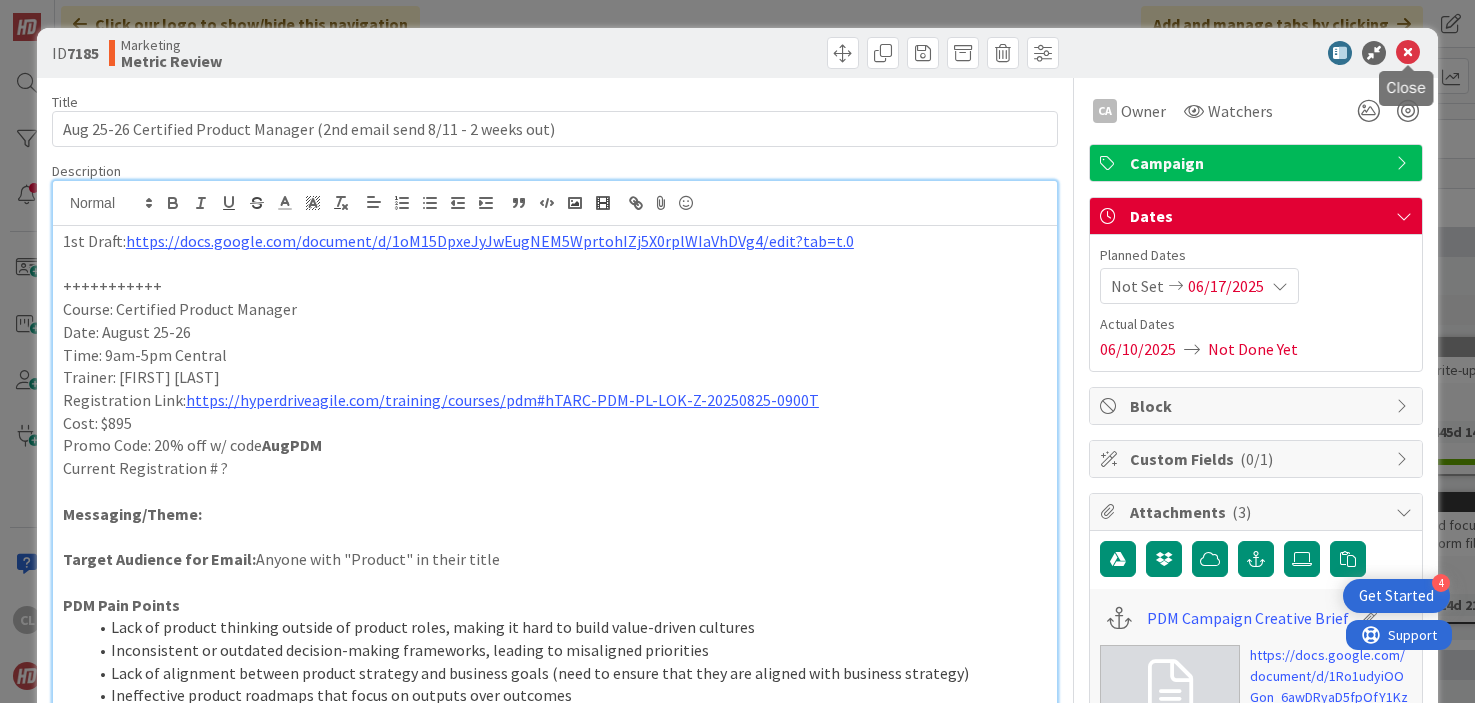 click at bounding box center (1408, 53) 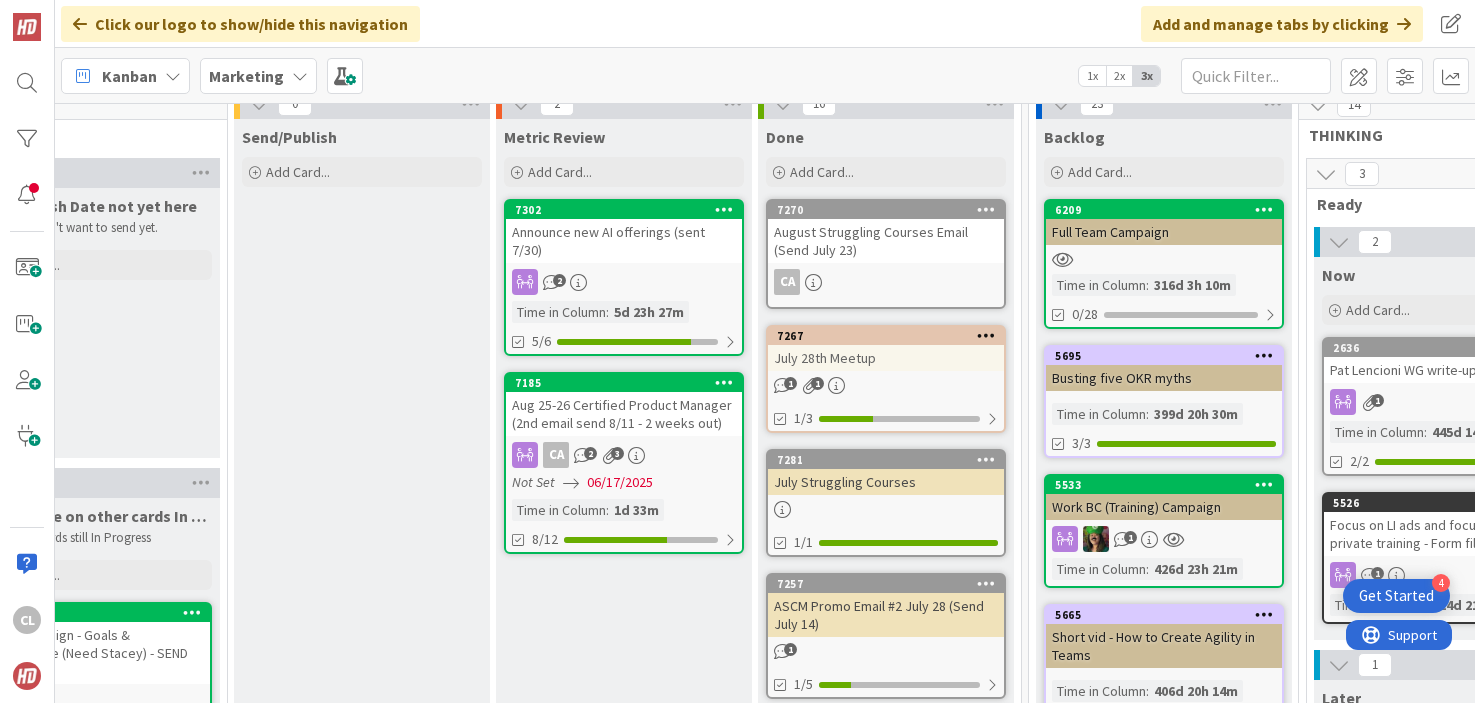 scroll, scrollTop: 0, scrollLeft: 0, axis: both 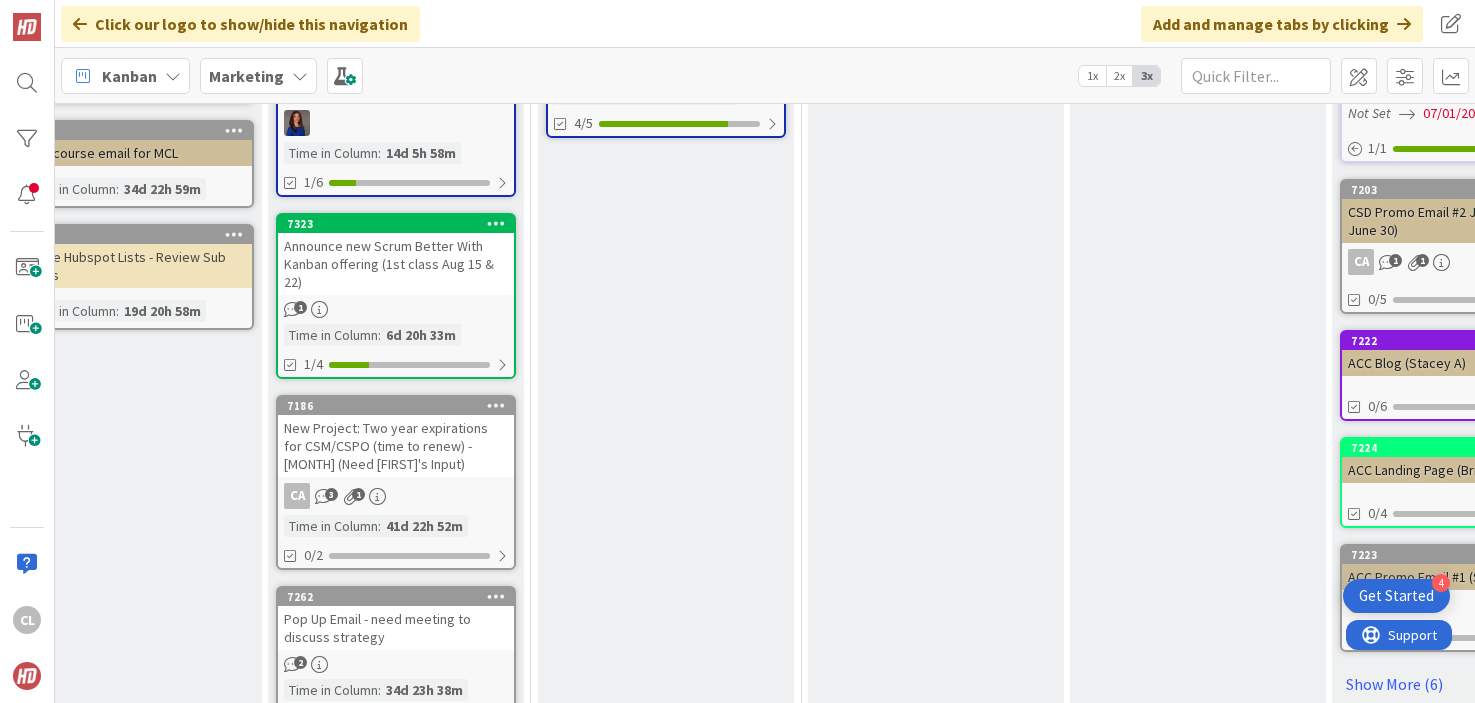 click on "Announce new Scrum Better With Kanban offering (1st class Aug 15 & 22)" at bounding box center (396, 264) 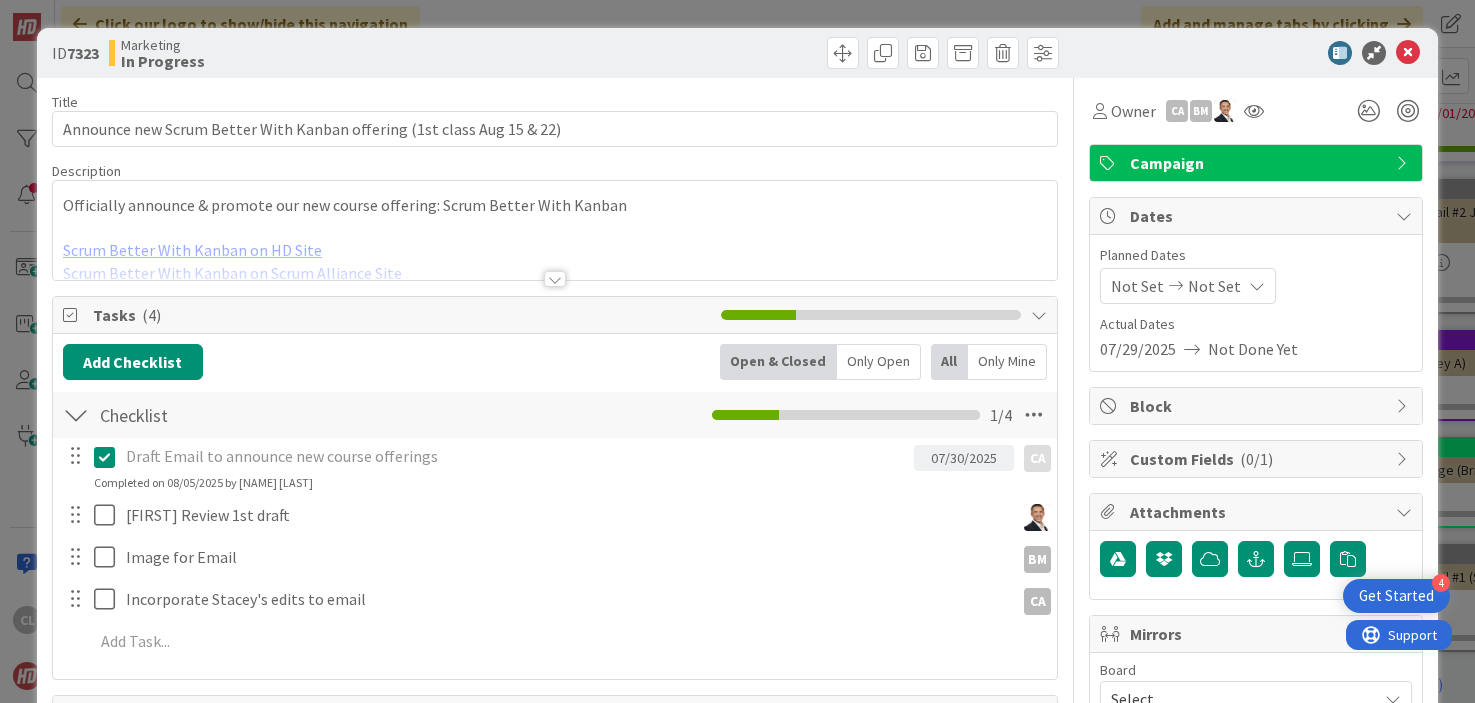 scroll, scrollTop: 0, scrollLeft: 0, axis: both 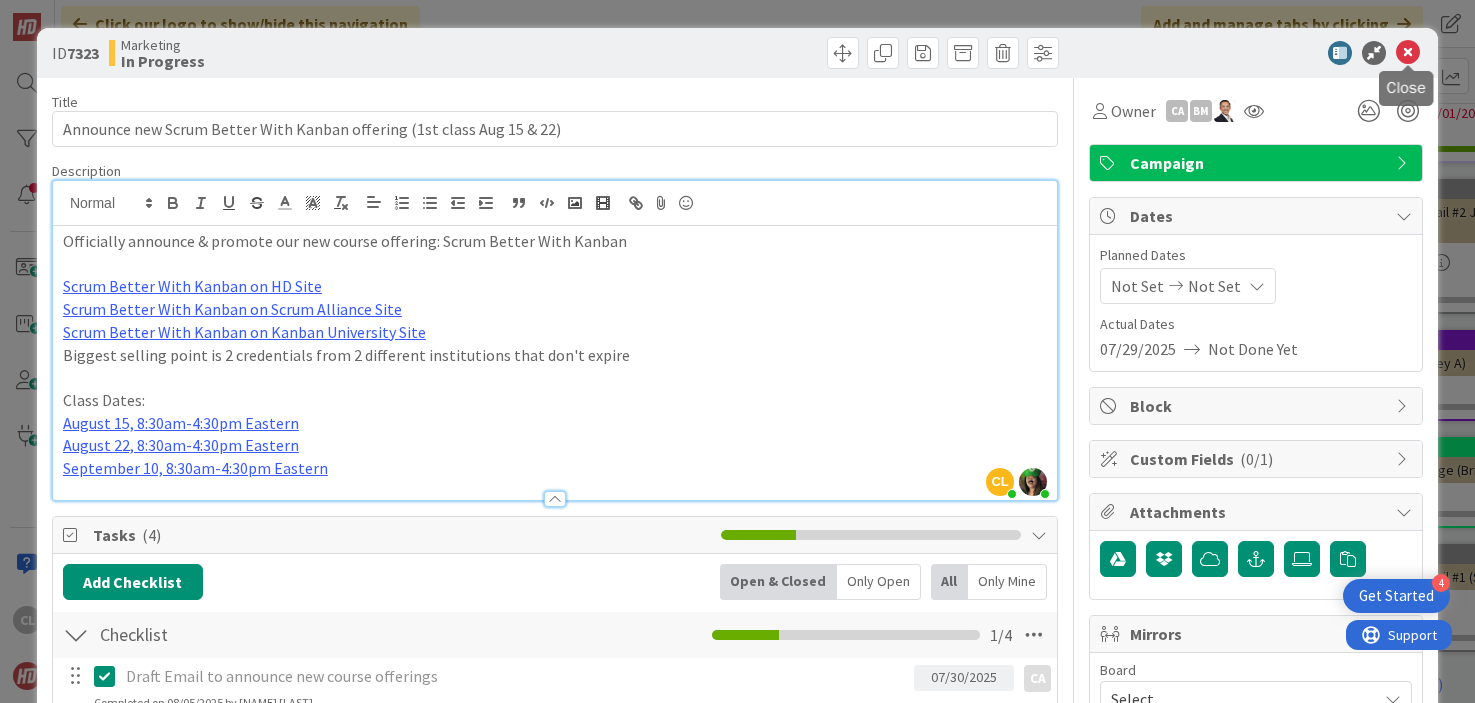 click at bounding box center [1408, 53] 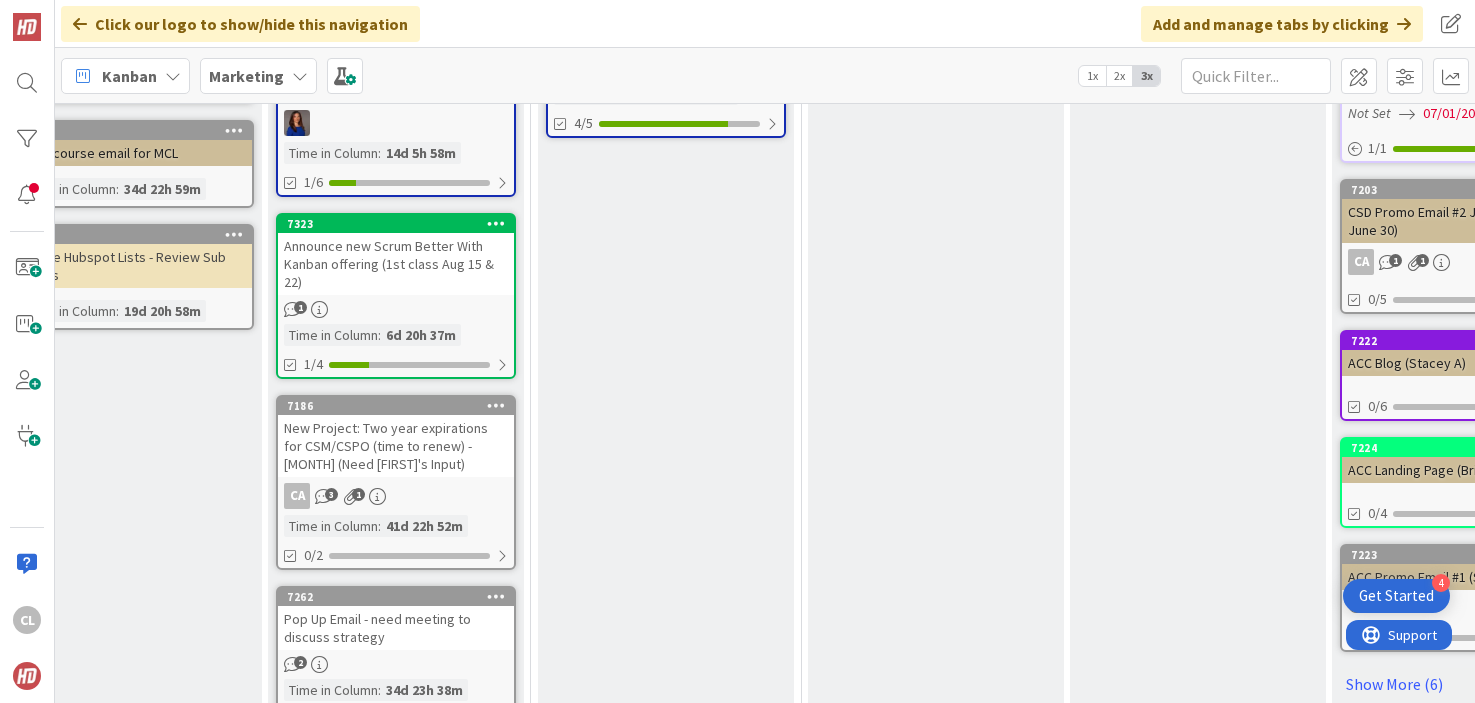 scroll, scrollTop: 0, scrollLeft: 0, axis: both 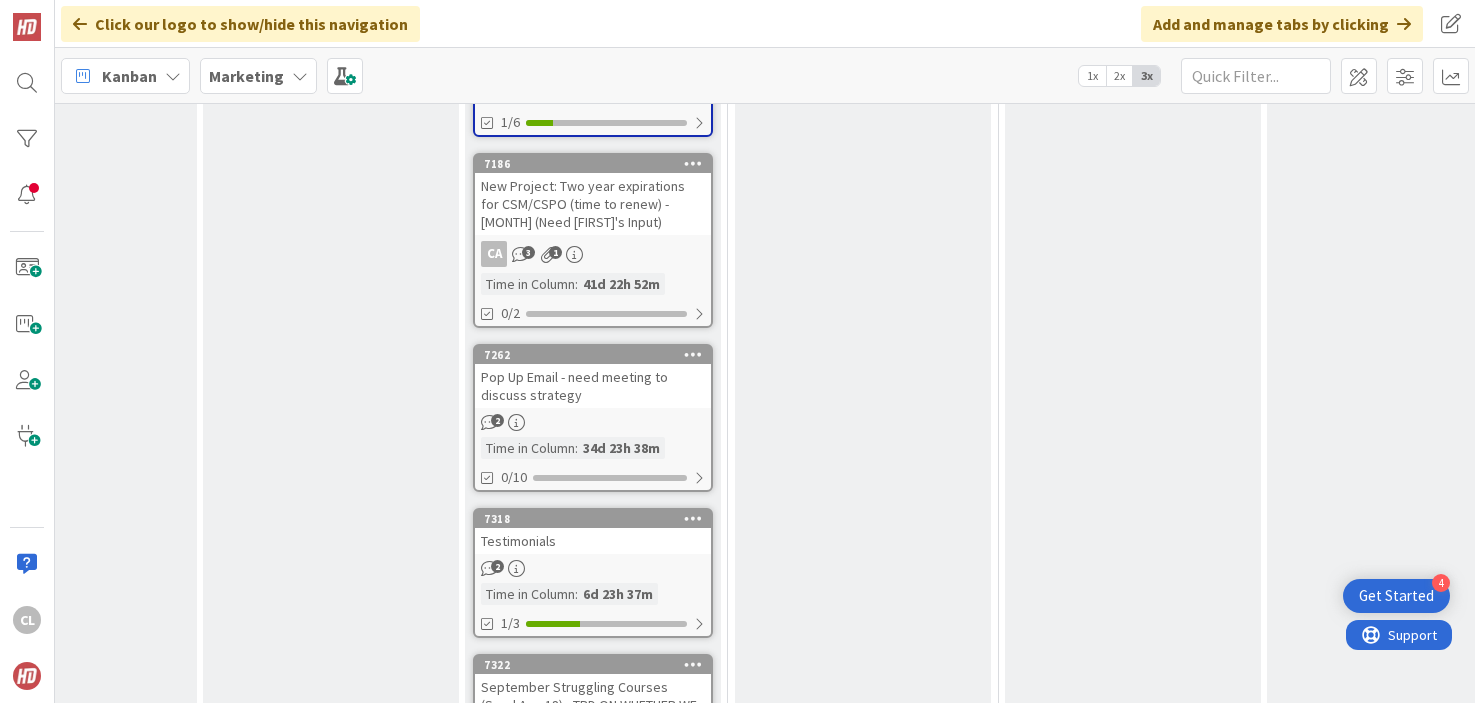 click on "New Project: Two year expirations for CSM/CSPO (time to renew) - [MONTH] (Need [FIRST]'s Input)" at bounding box center (593, 204) 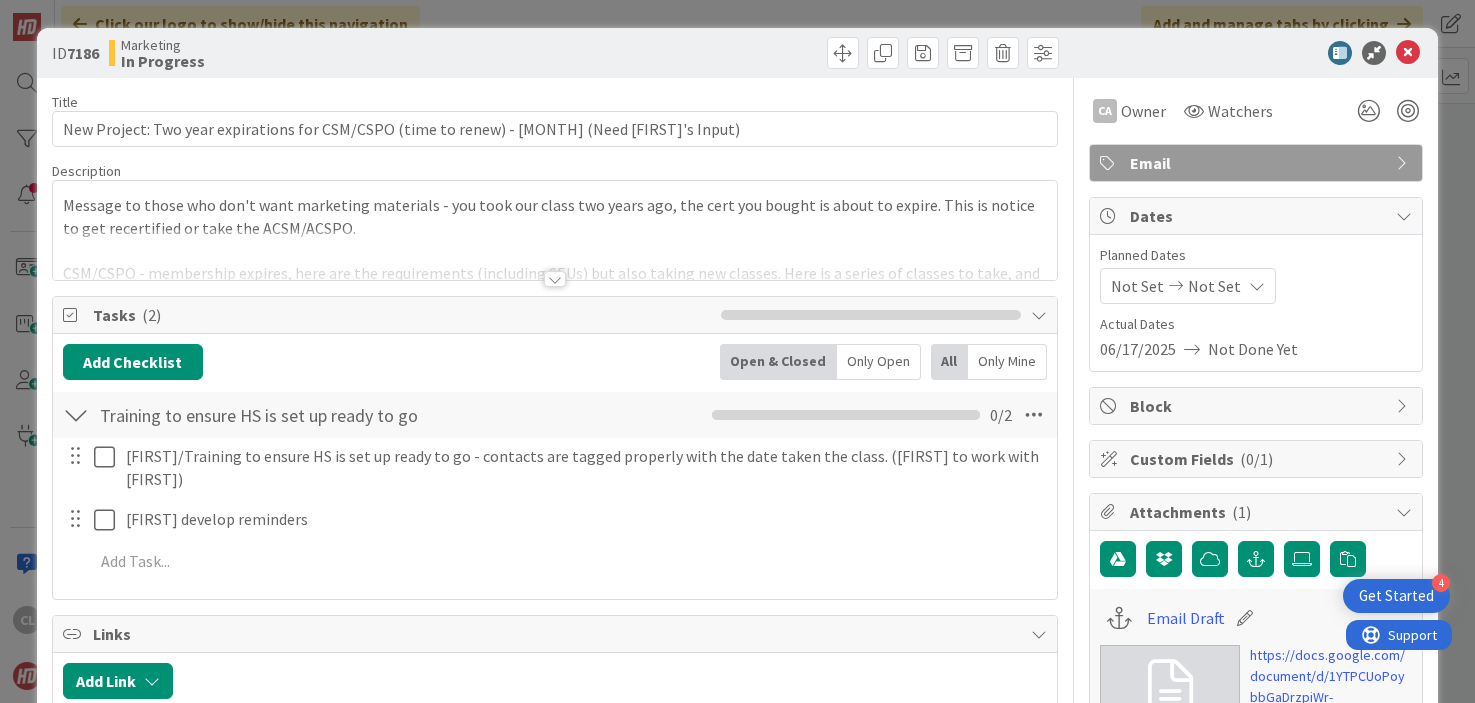 scroll, scrollTop: 0, scrollLeft: 0, axis: both 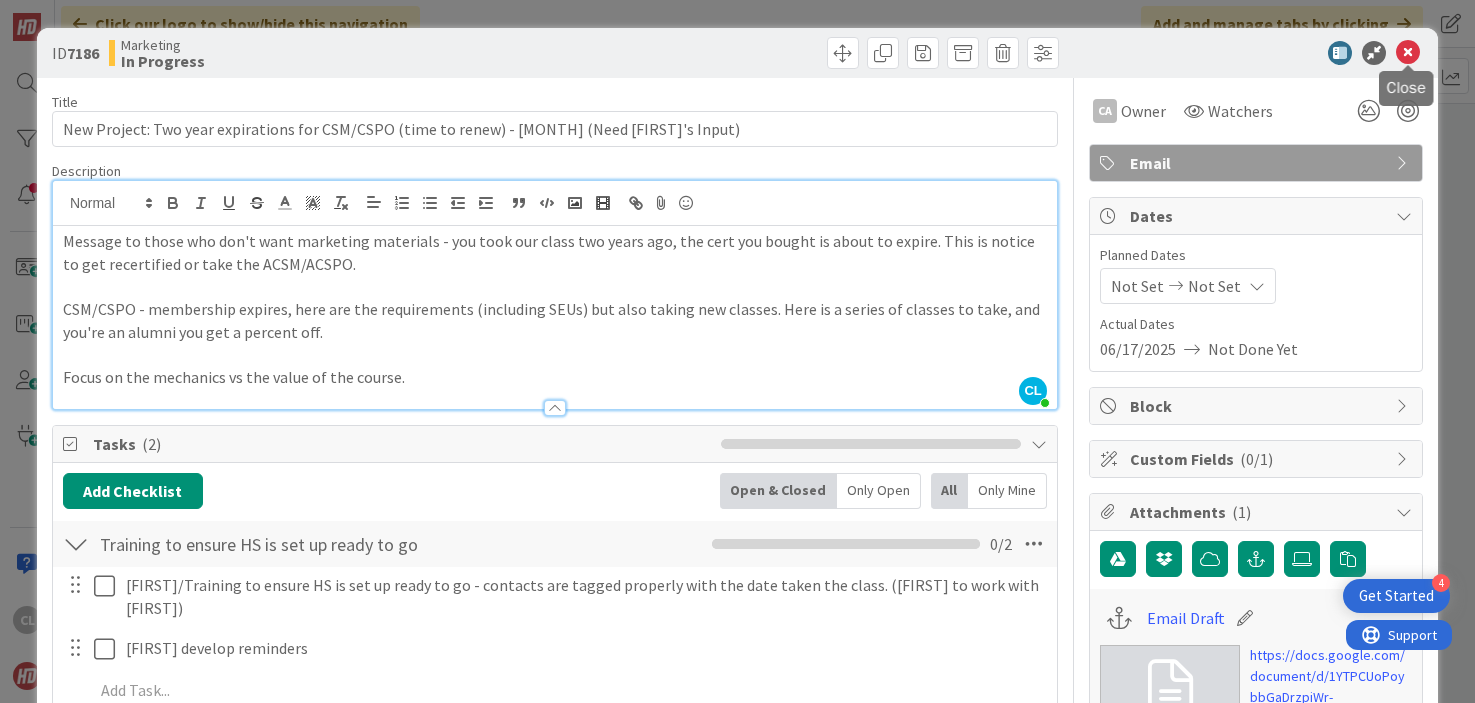 click at bounding box center [1408, 53] 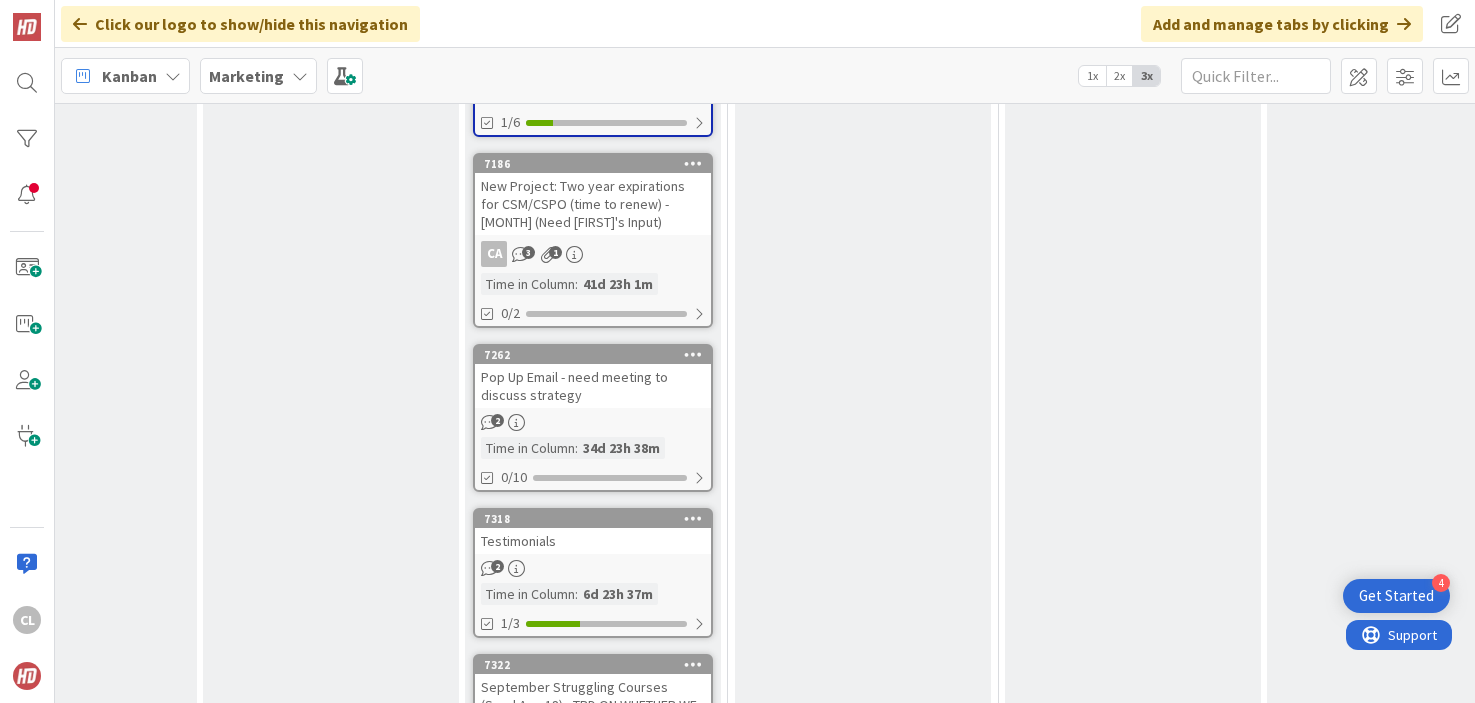 scroll, scrollTop: 0, scrollLeft: 0, axis: both 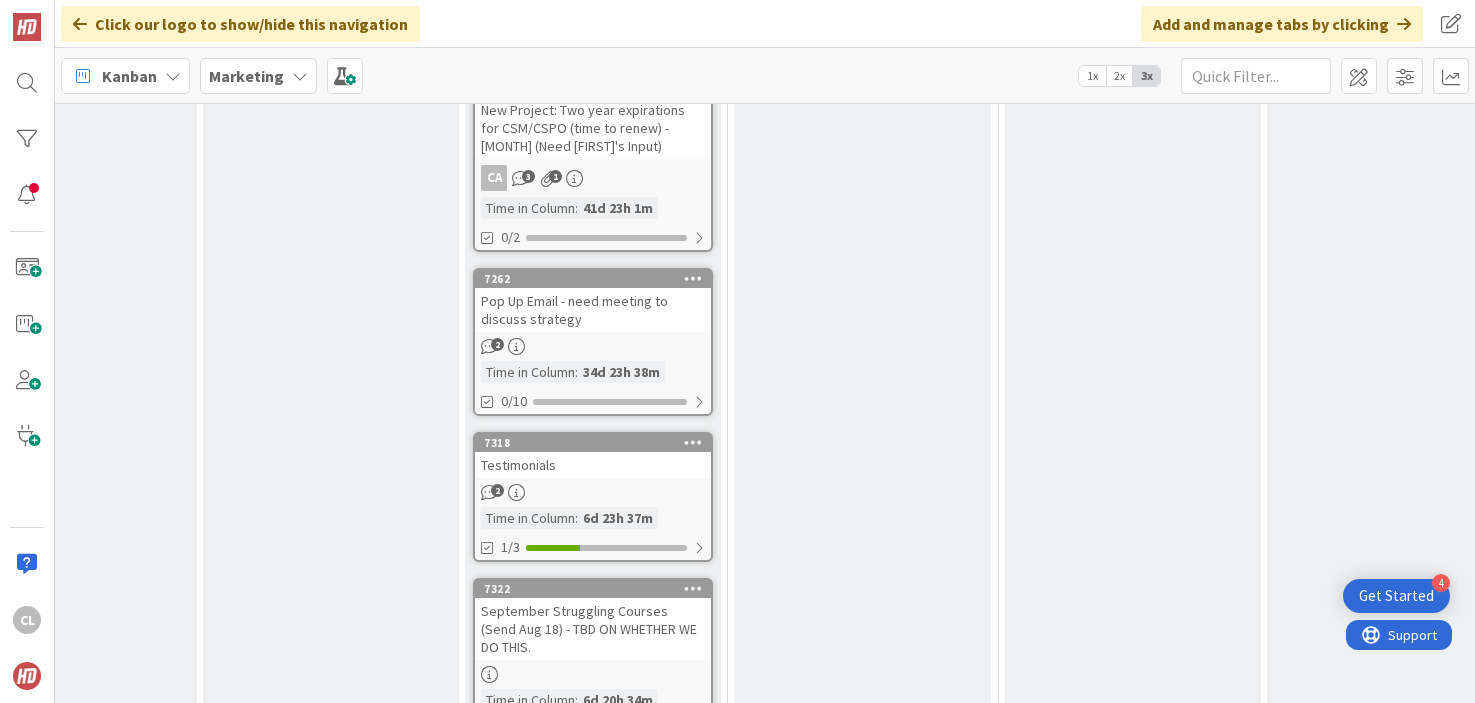 click on "Pop Up Email - need meeting to discuss strategy" at bounding box center (593, 310) 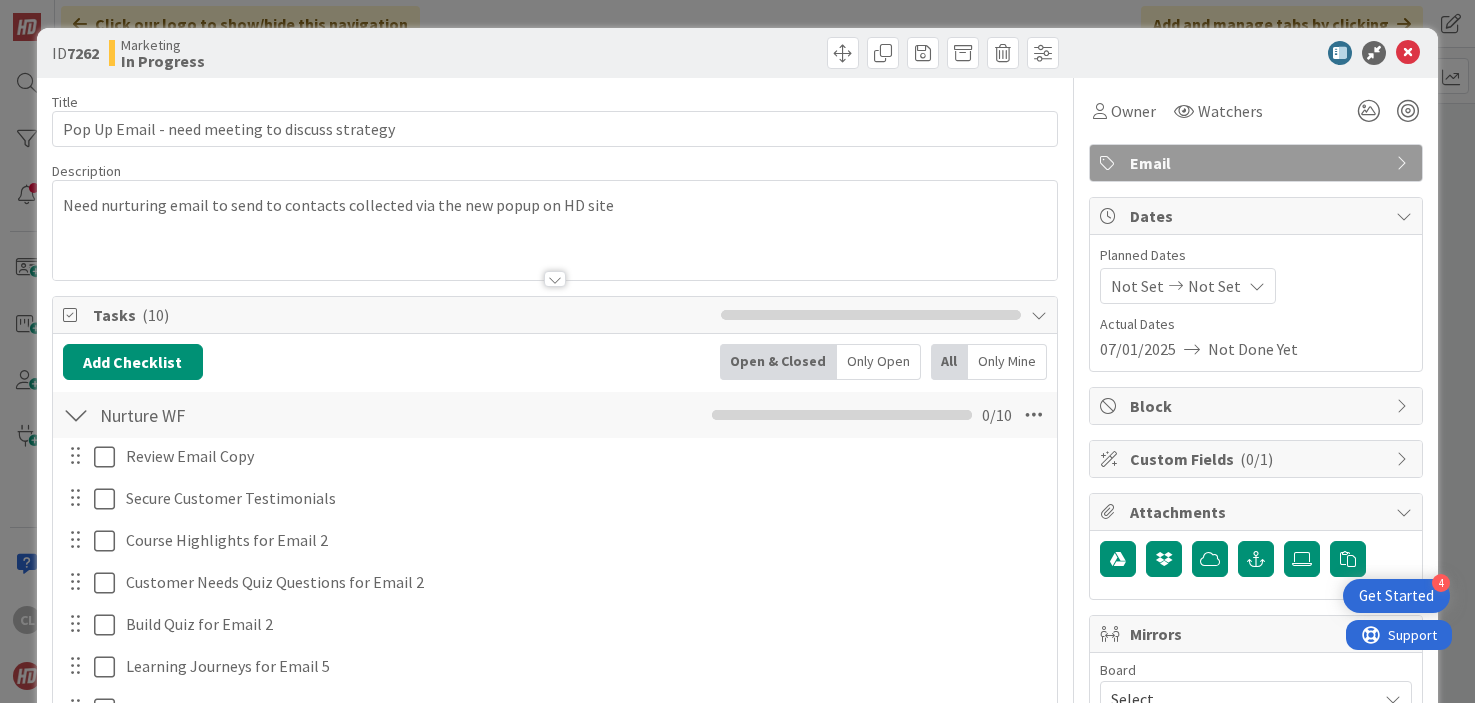 scroll, scrollTop: 0, scrollLeft: 0, axis: both 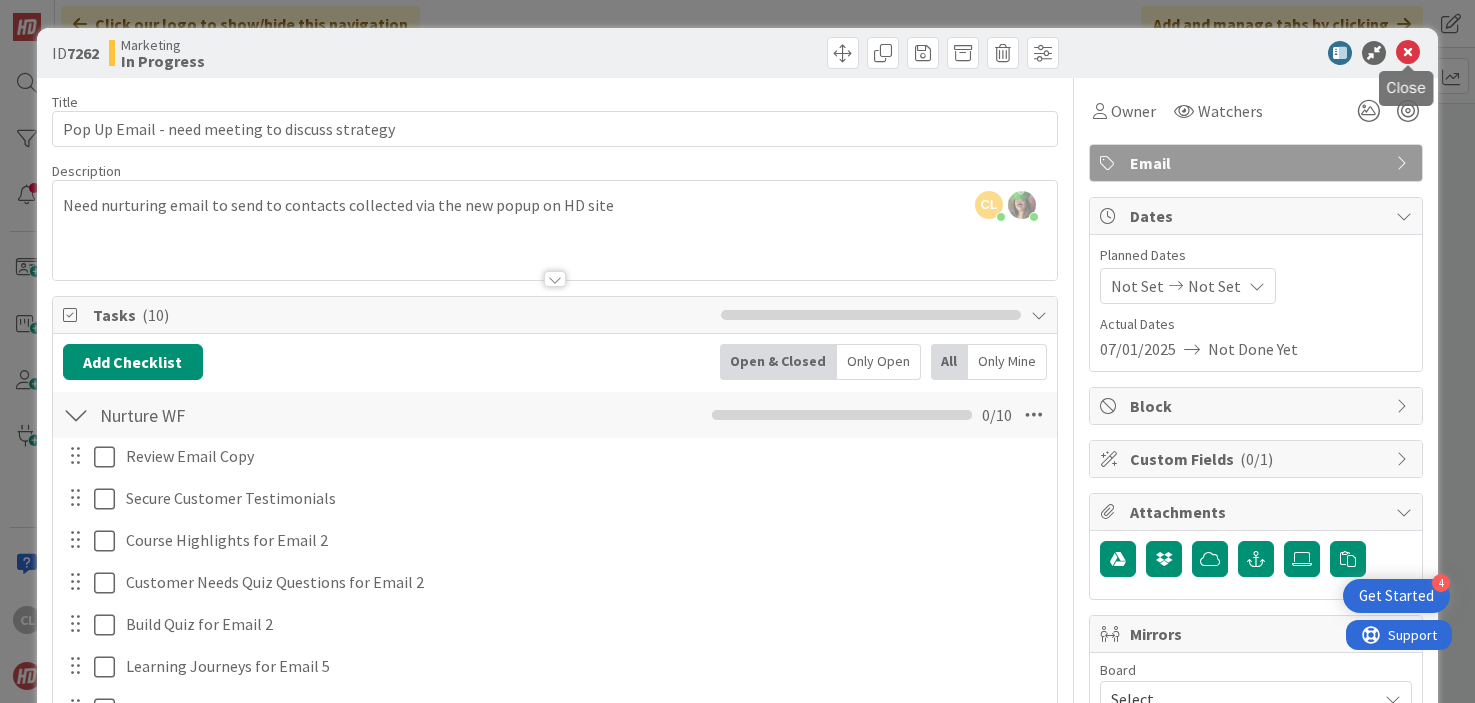 click at bounding box center [1408, 53] 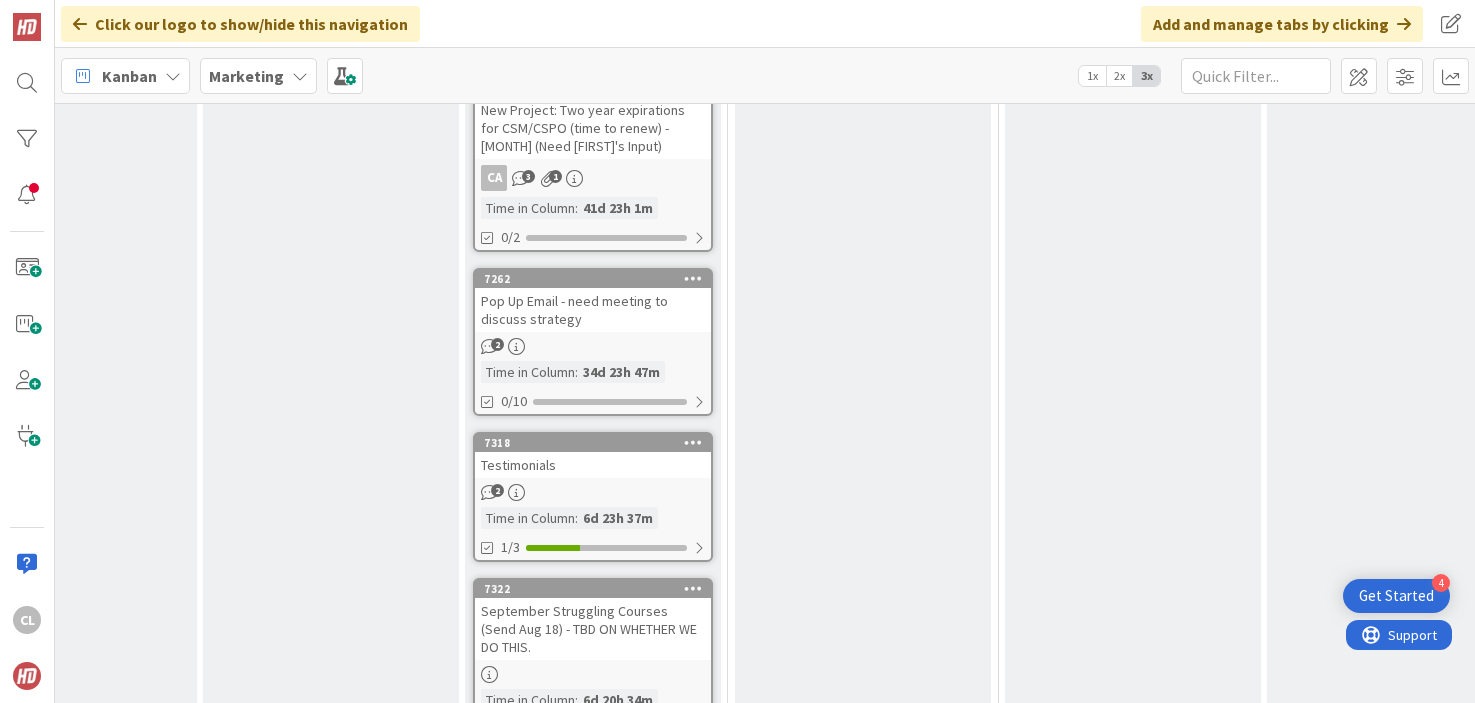 scroll, scrollTop: 0, scrollLeft: 0, axis: both 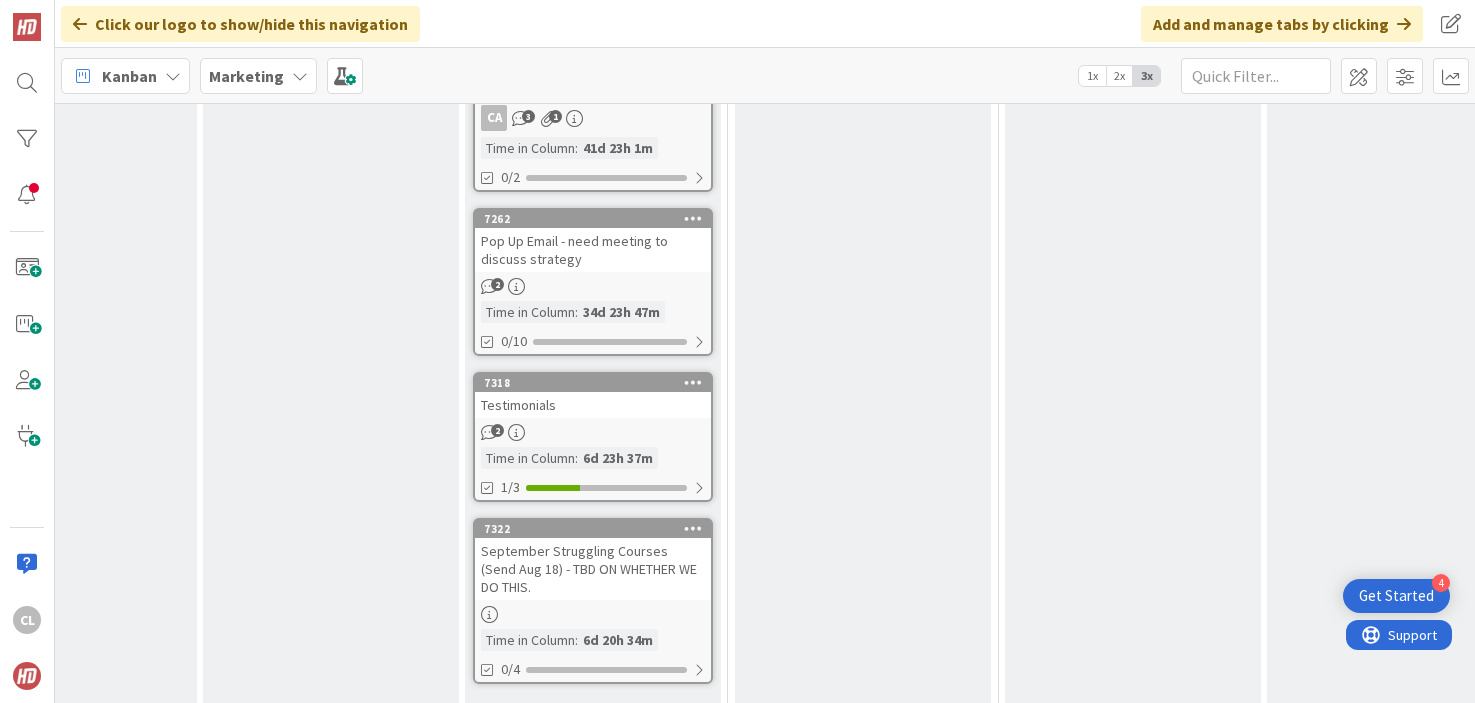 click on "Testimonials" at bounding box center [593, 405] 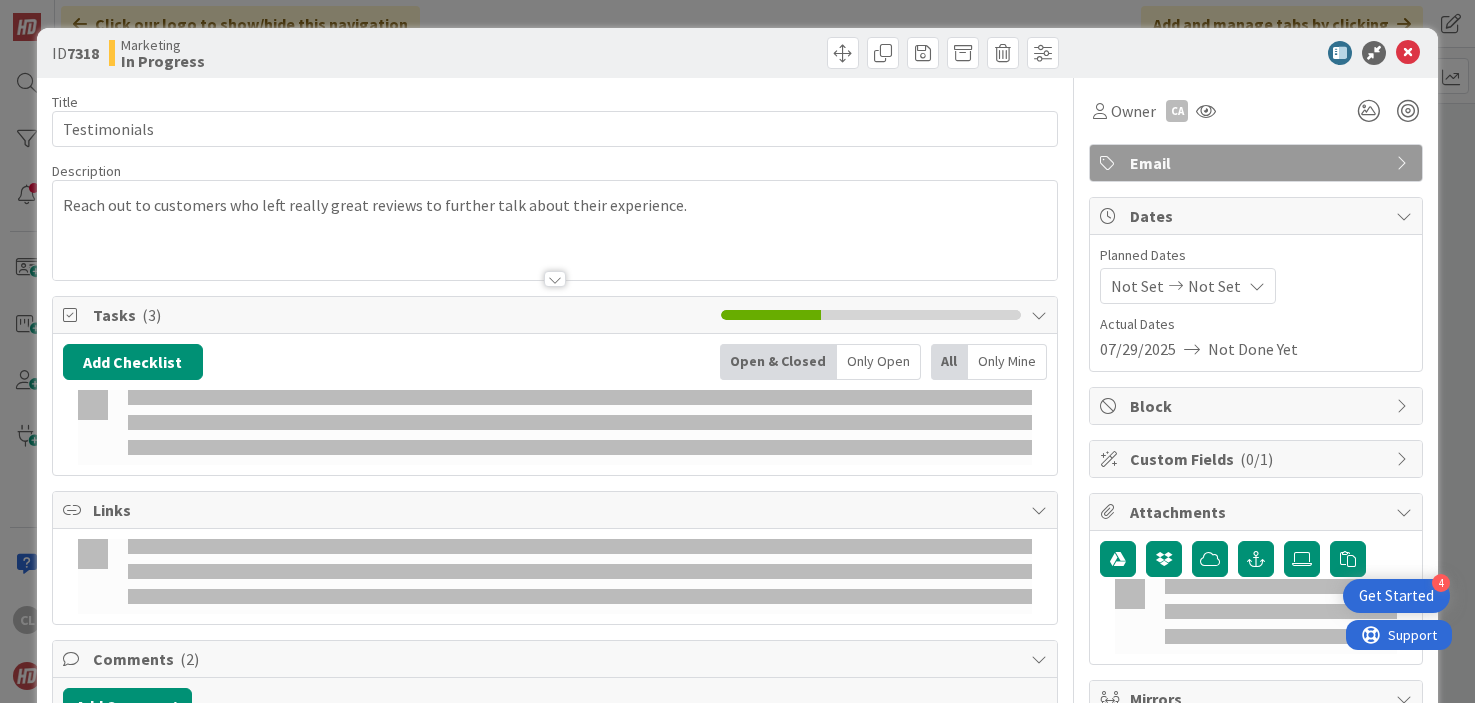 scroll, scrollTop: 0, scrollLeft: 0, axis: both 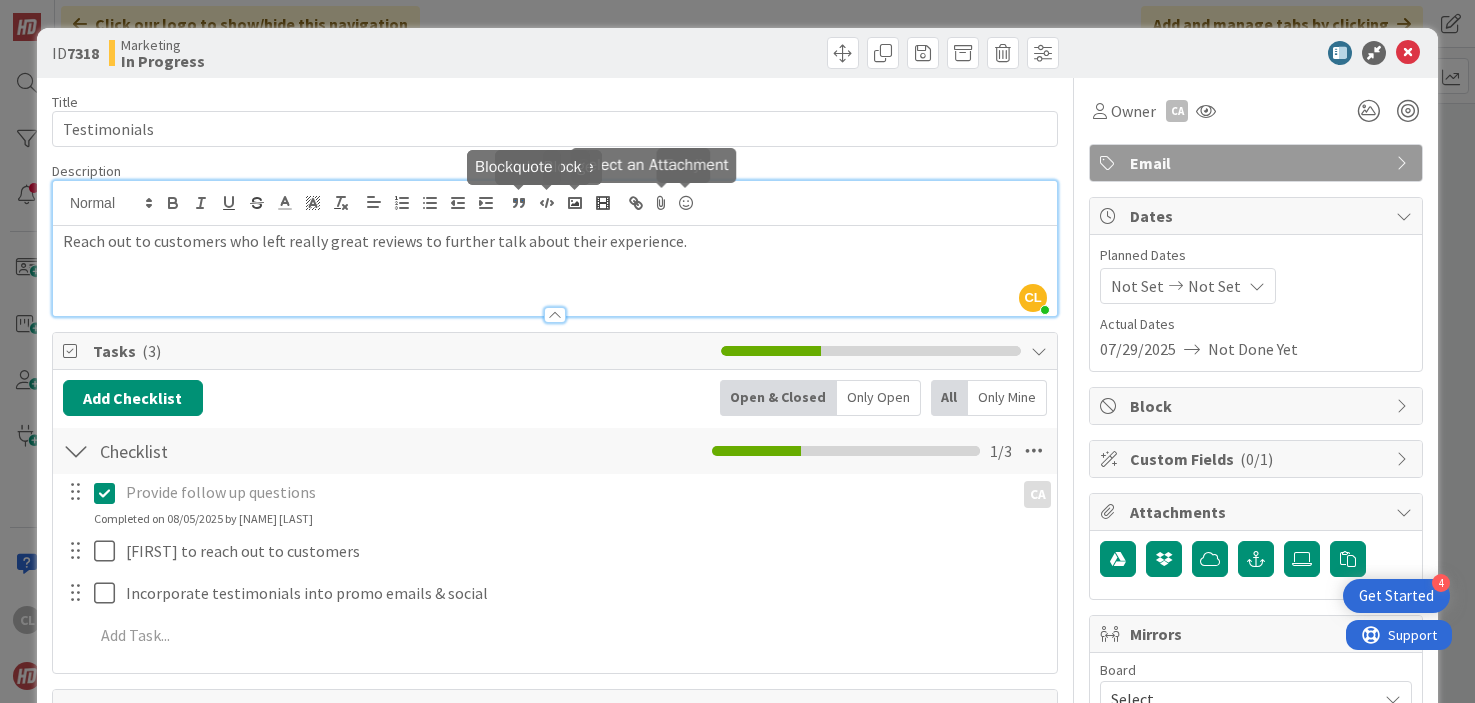 drag, startPoint x: 737, startPoint y: 203, endPoint x: 521, endPoint y: 201, distance: 216.00926 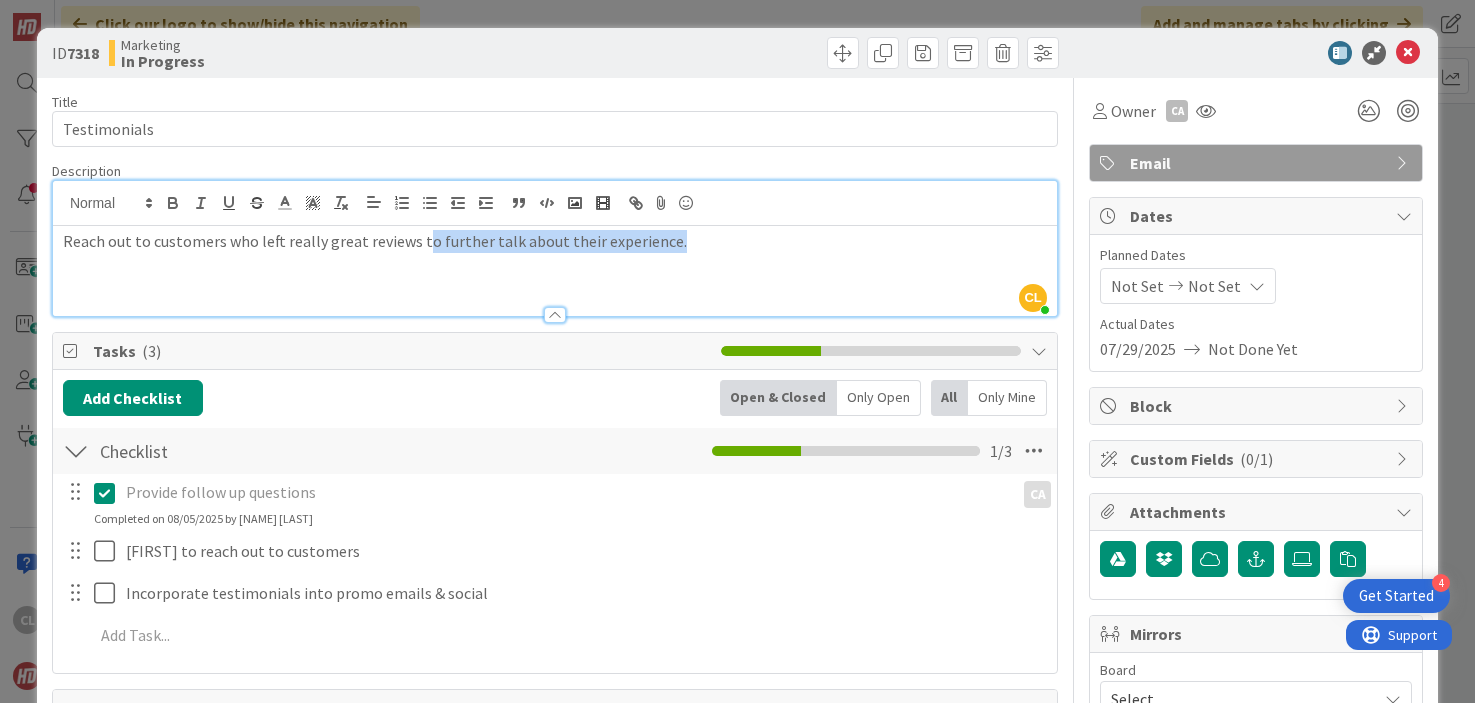 drag, startPoint x: 694, startPoint y: 251, endPoint x: 420, endPoint y: 242, distance: 274.14777 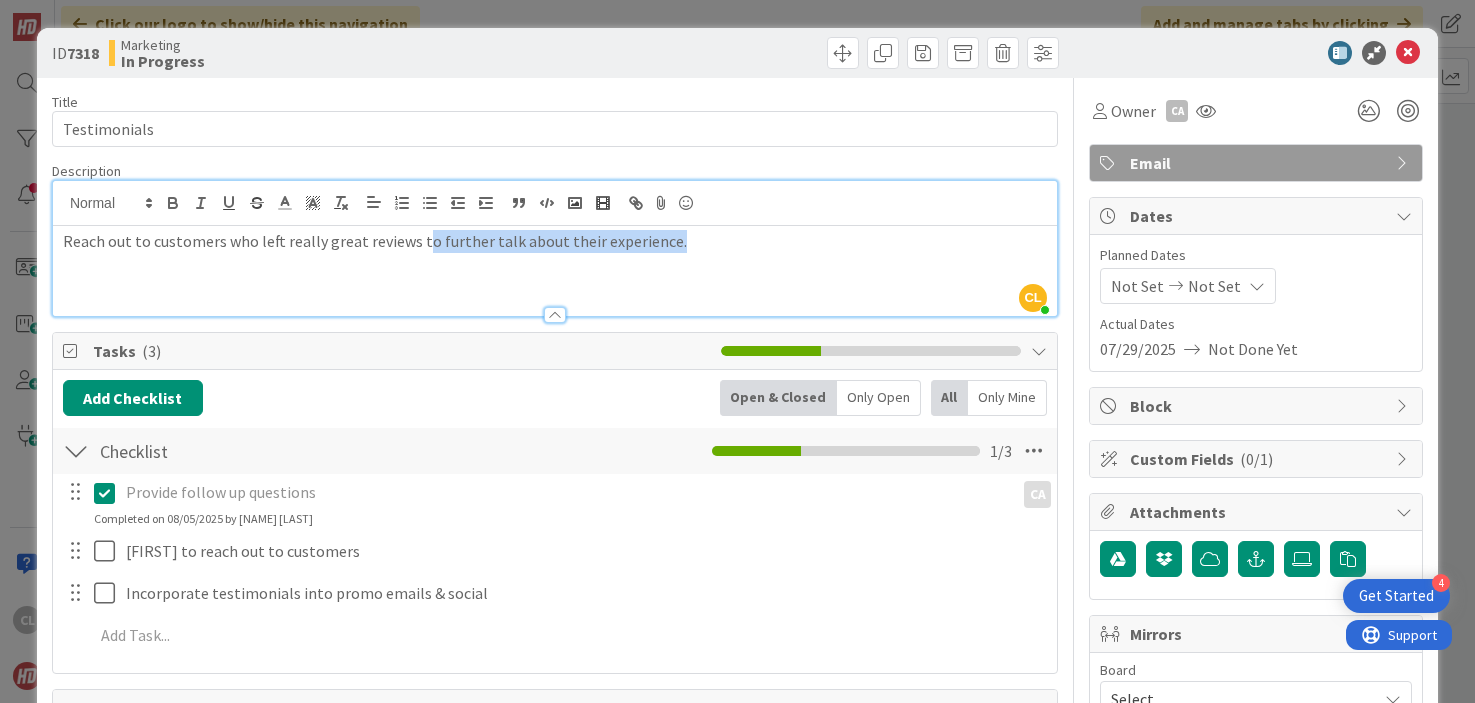 click on "Reach out to customers who left really great reviews to further talk about their experience." at bounding box center (555, 241) 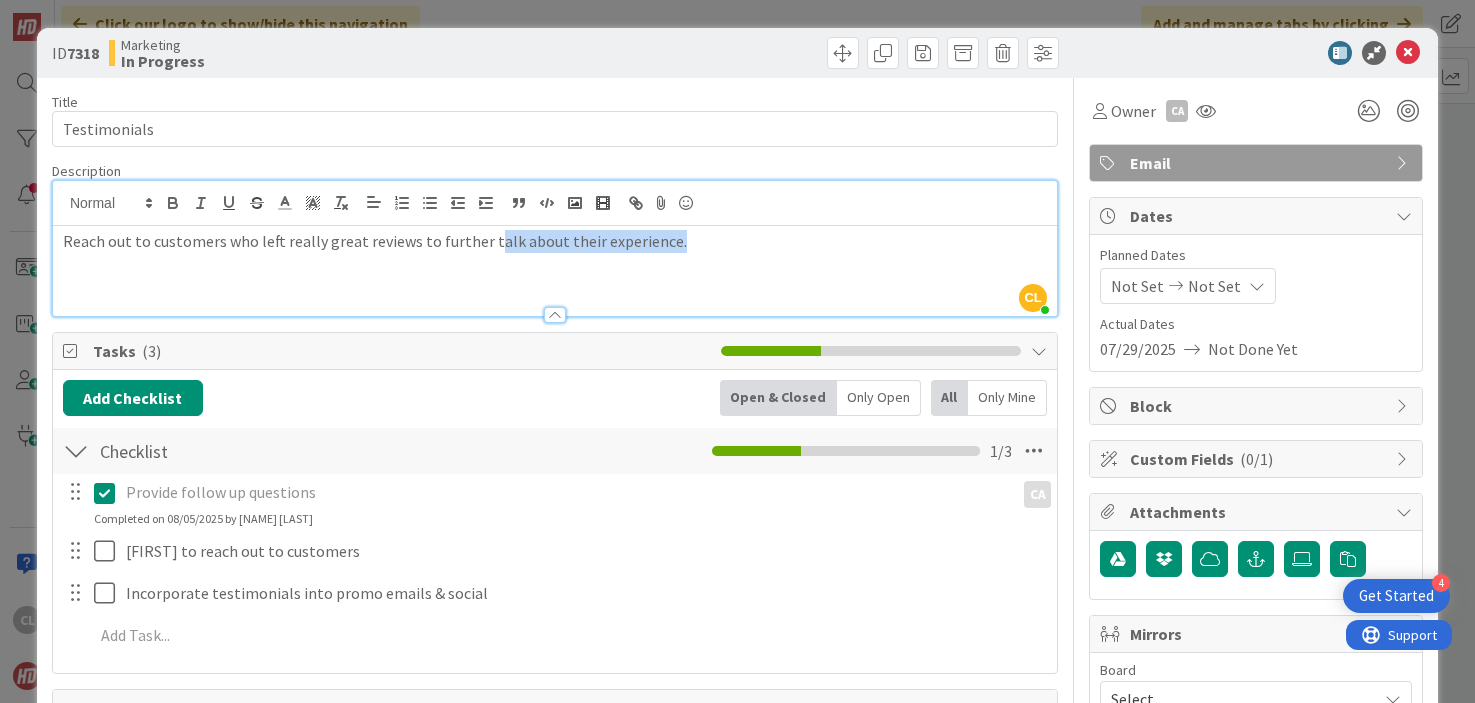 drag, startPoint x: 690, startPoint y: 248, endPoint x: 482, endPoint y: 248, distance: 208 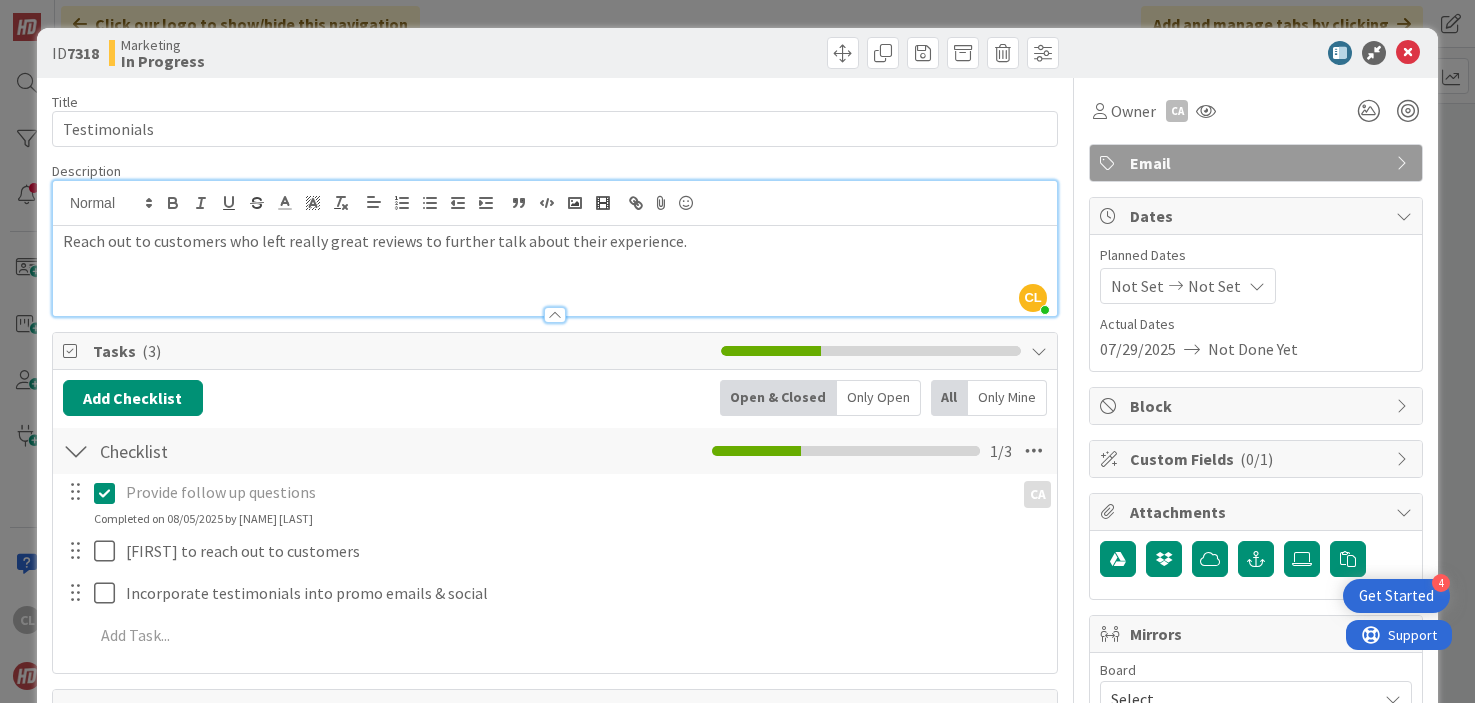 click on "Reach out to customers who left really great reviews to further talk about their experience." at bounding box center [555, 241] 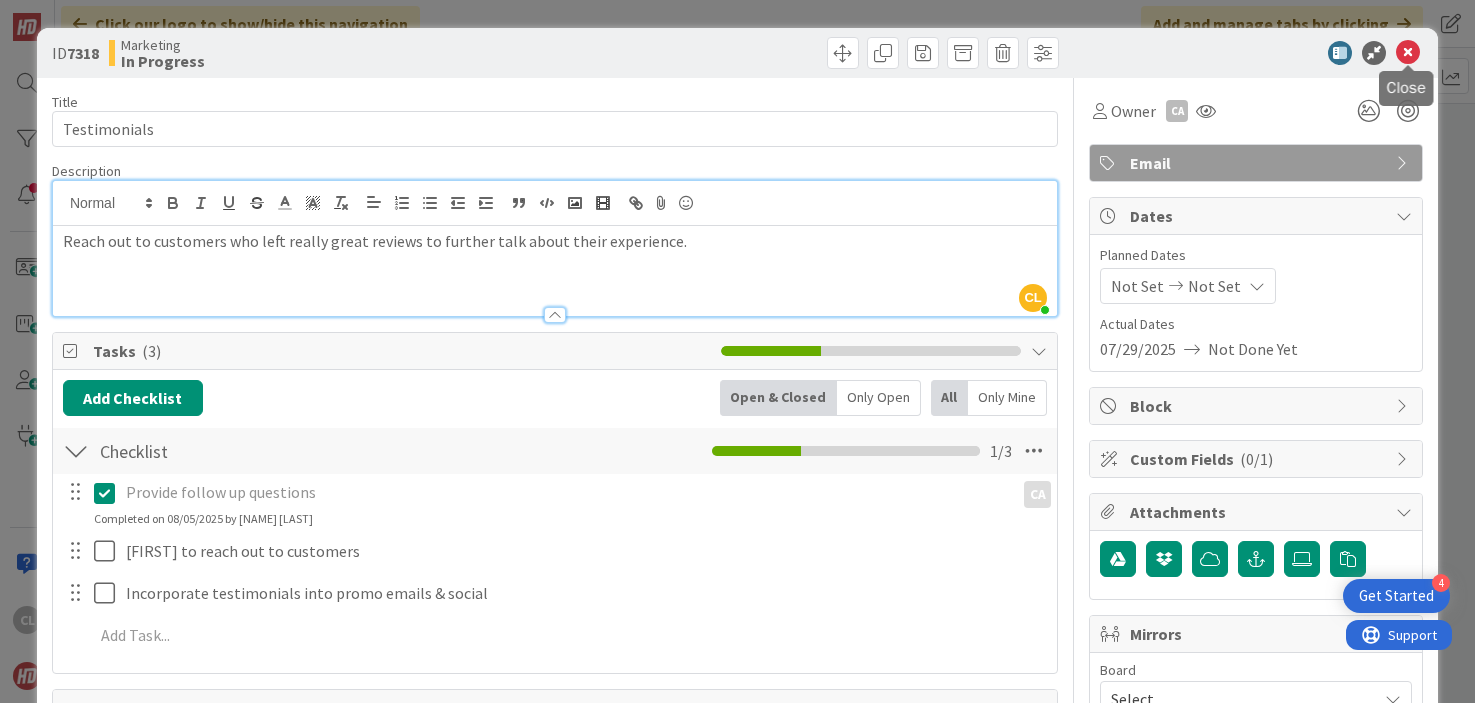 click at bounding box center [1408, 53] 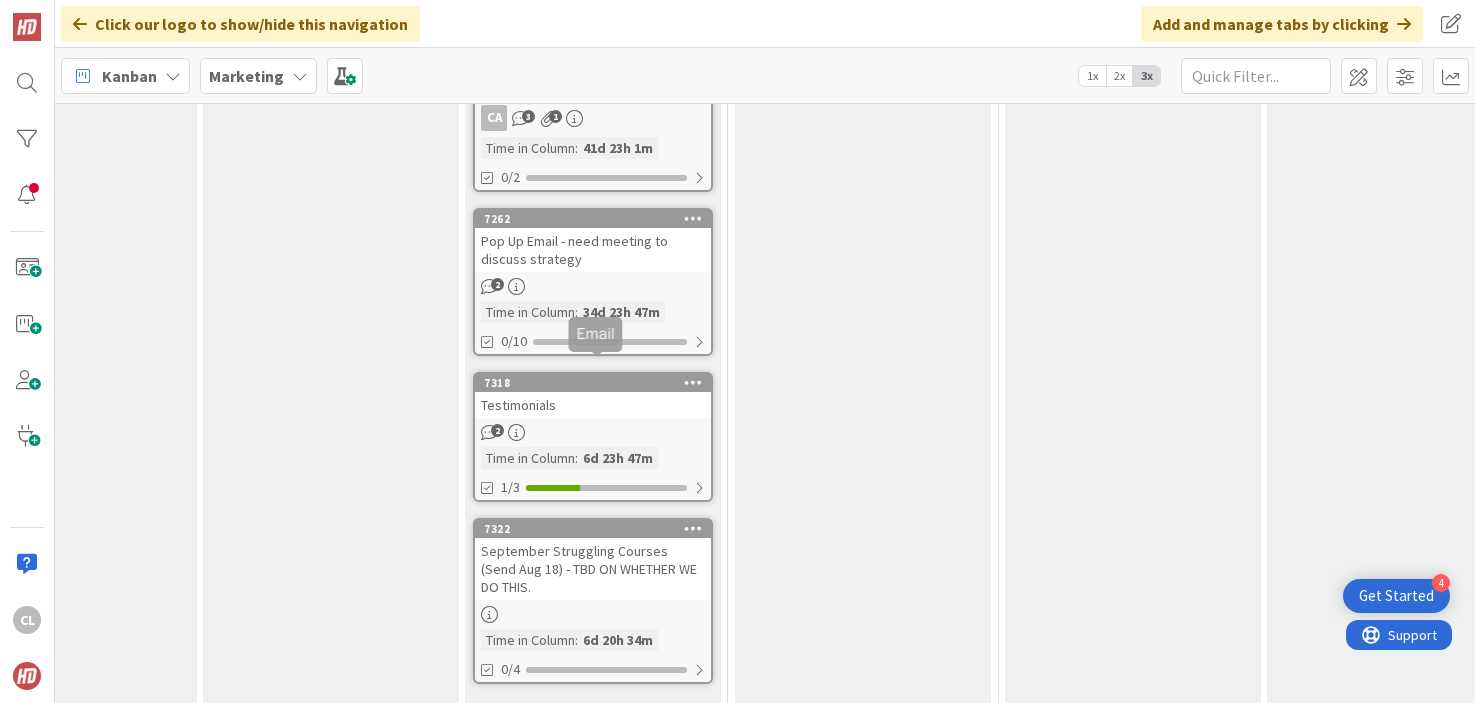 scroll, scrollTop: 0, scrollLeft: 0, axis: both 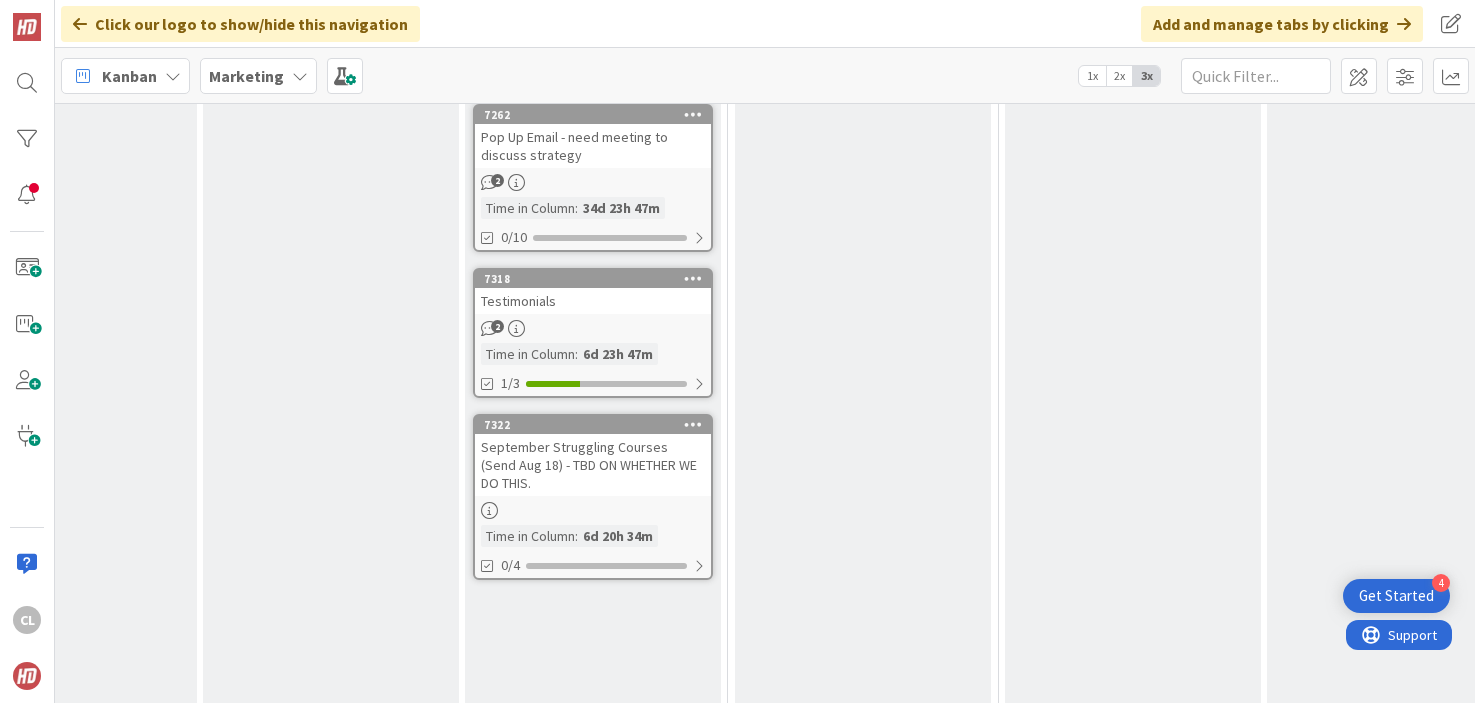 click on "September Struggling Courses (Send Aug 18) - TBD ON WHETHER WE DO THIS." at bounding box center (593, 465) 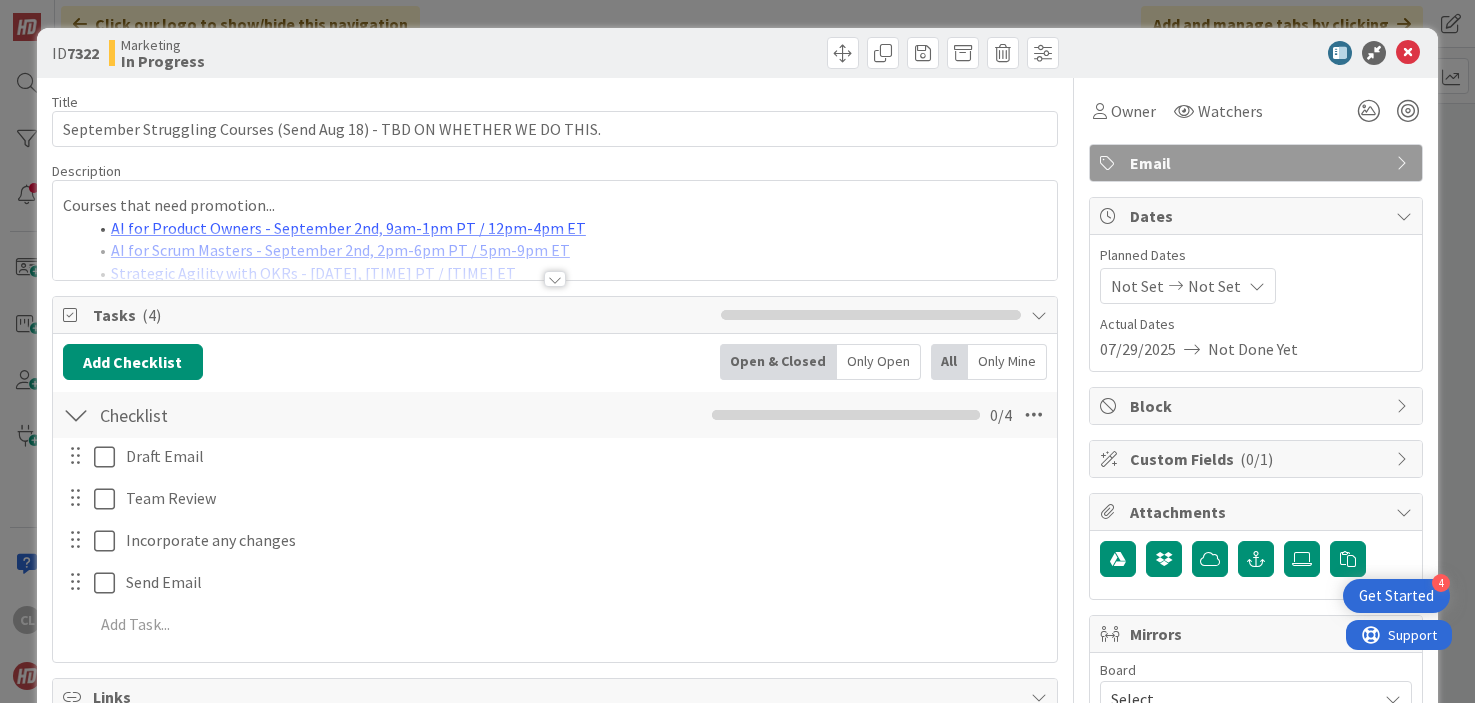 scroll, scrollTop: 0, scrollLeft: 0, axis: both 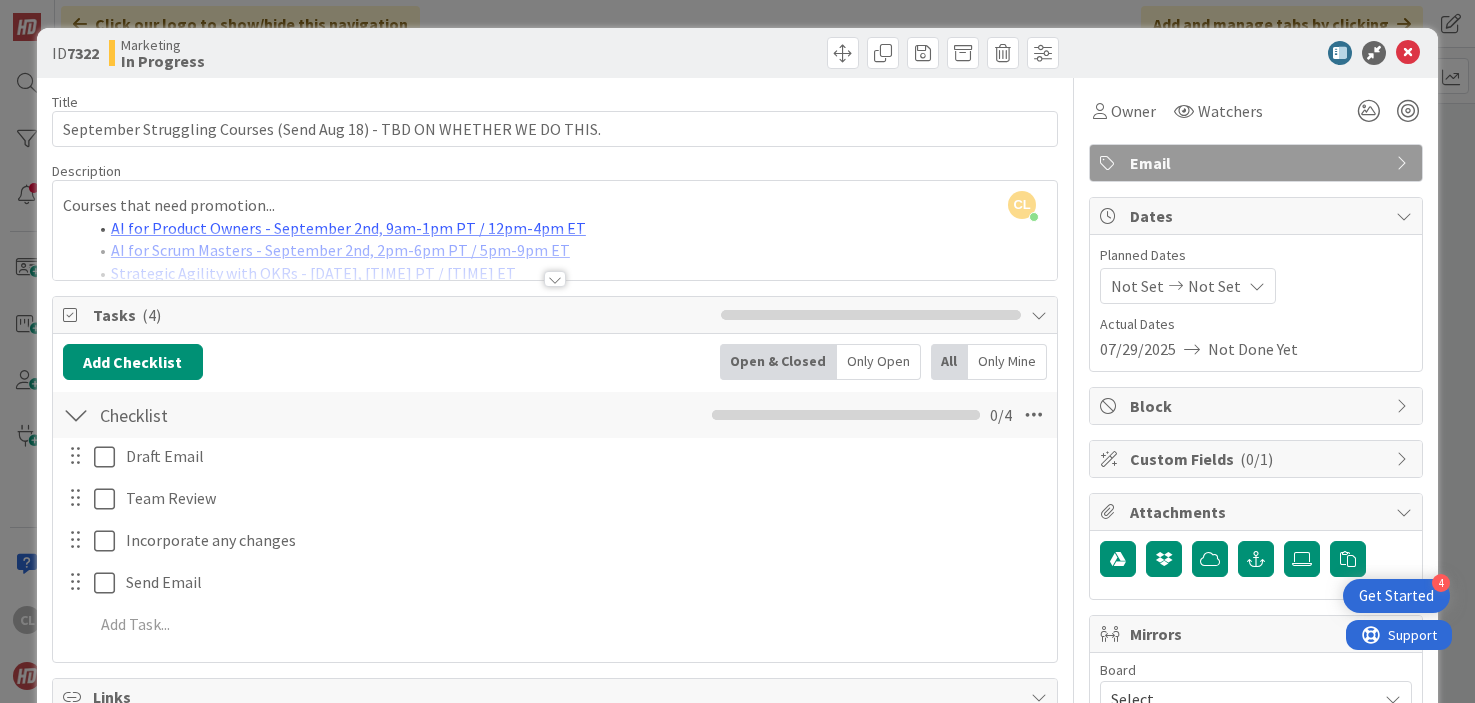 click at bounding box center (555, 254) 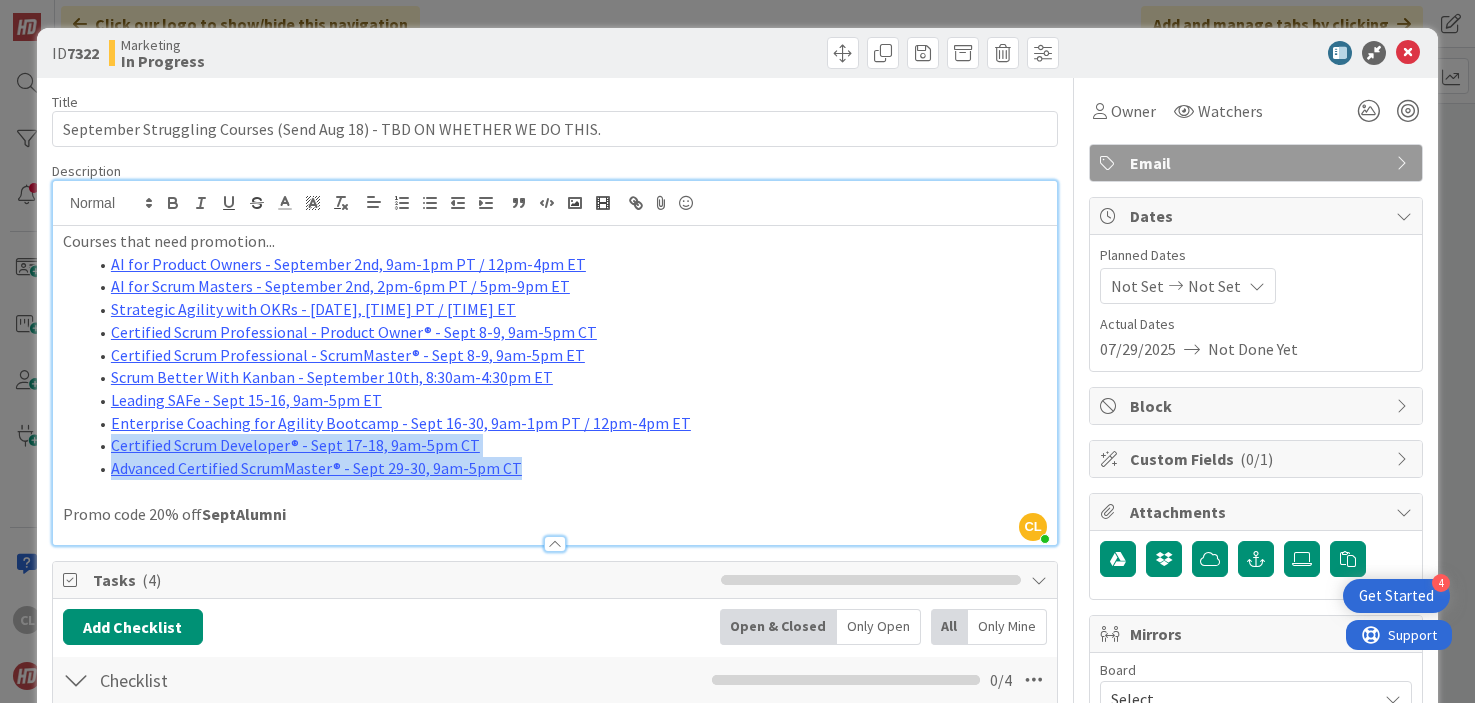 drag, startPoint x: 642, startPoint y: 472, endPoint x: 90, endPoint y: 447, distance: 552.56586 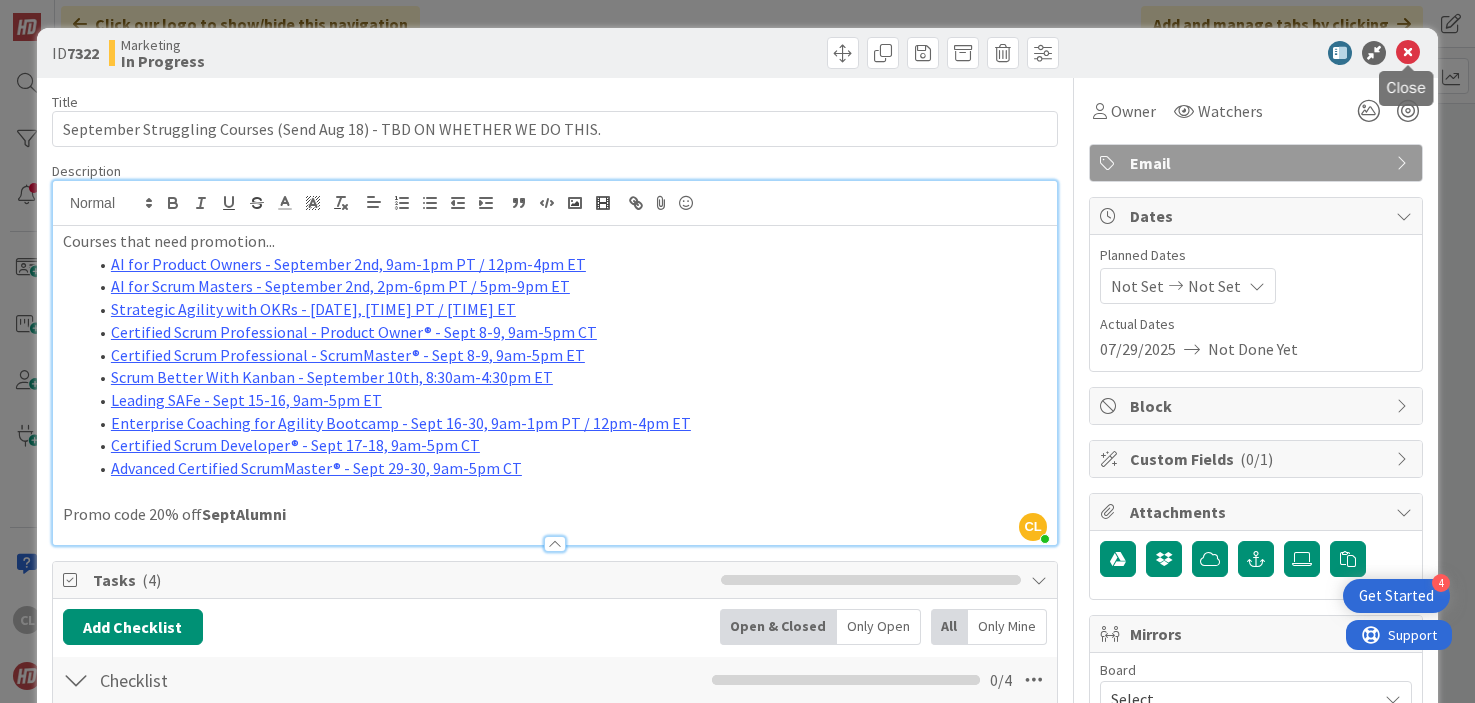 click at bounding box center [1408, 53] 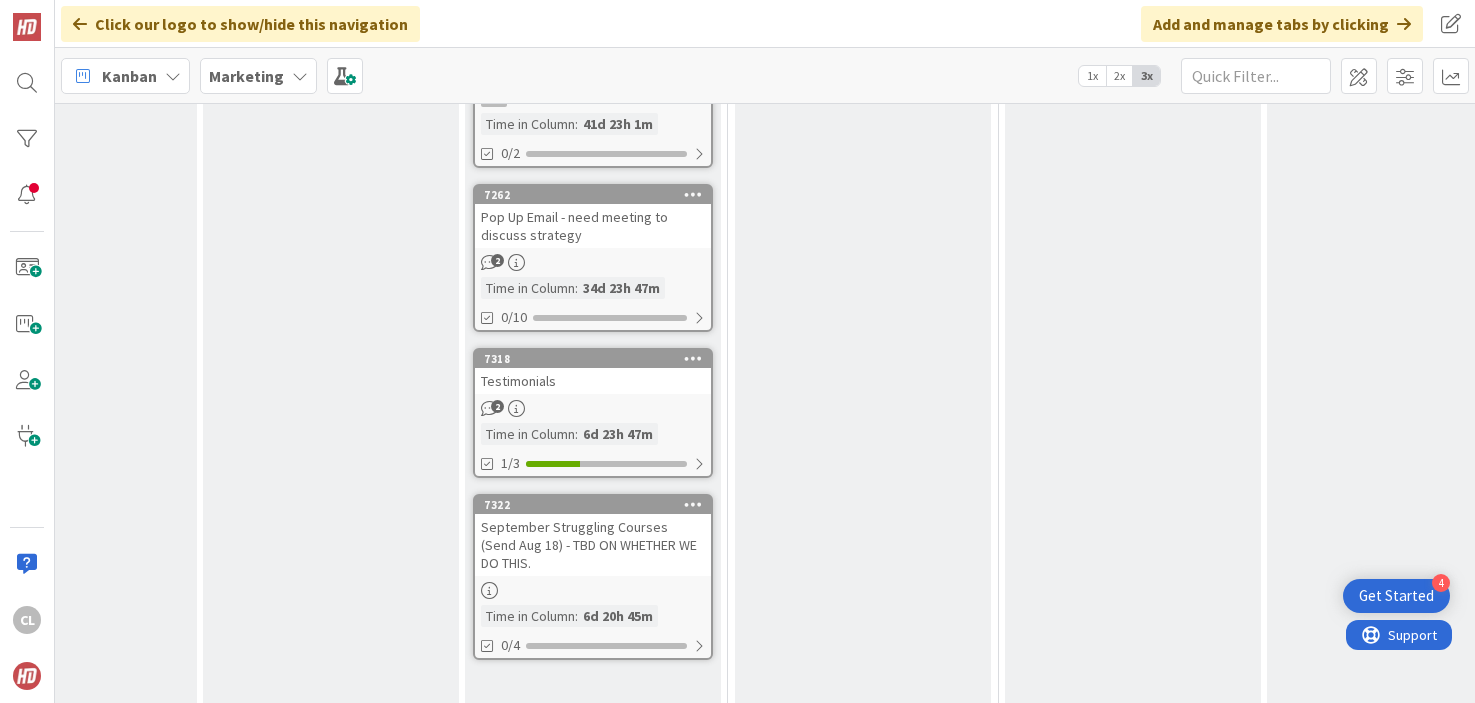 scroll, scrollTop: 0, scrollLeft: 0, axis: both 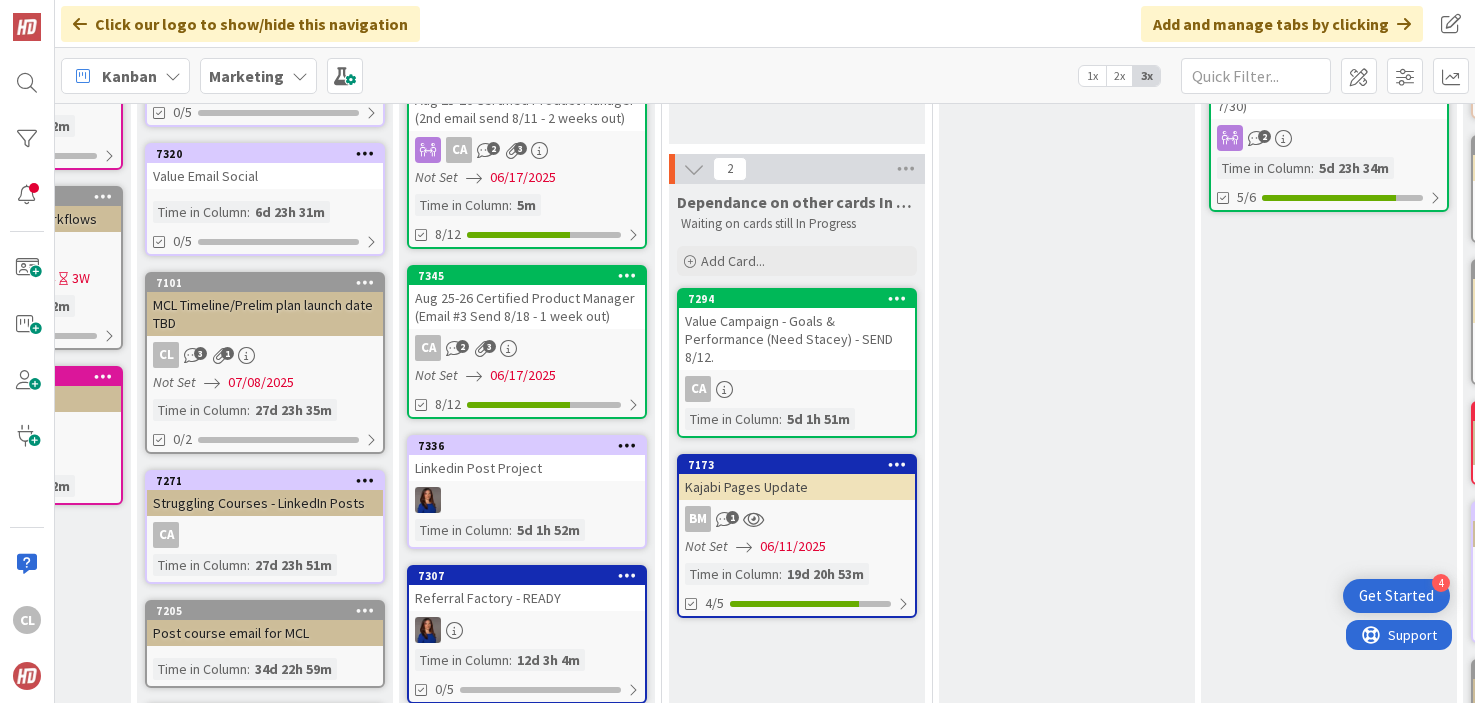 click on "Value Campaign - Goals & Performance (Need Stacey) - SEND 8/12." at bounding box center (797, 339) 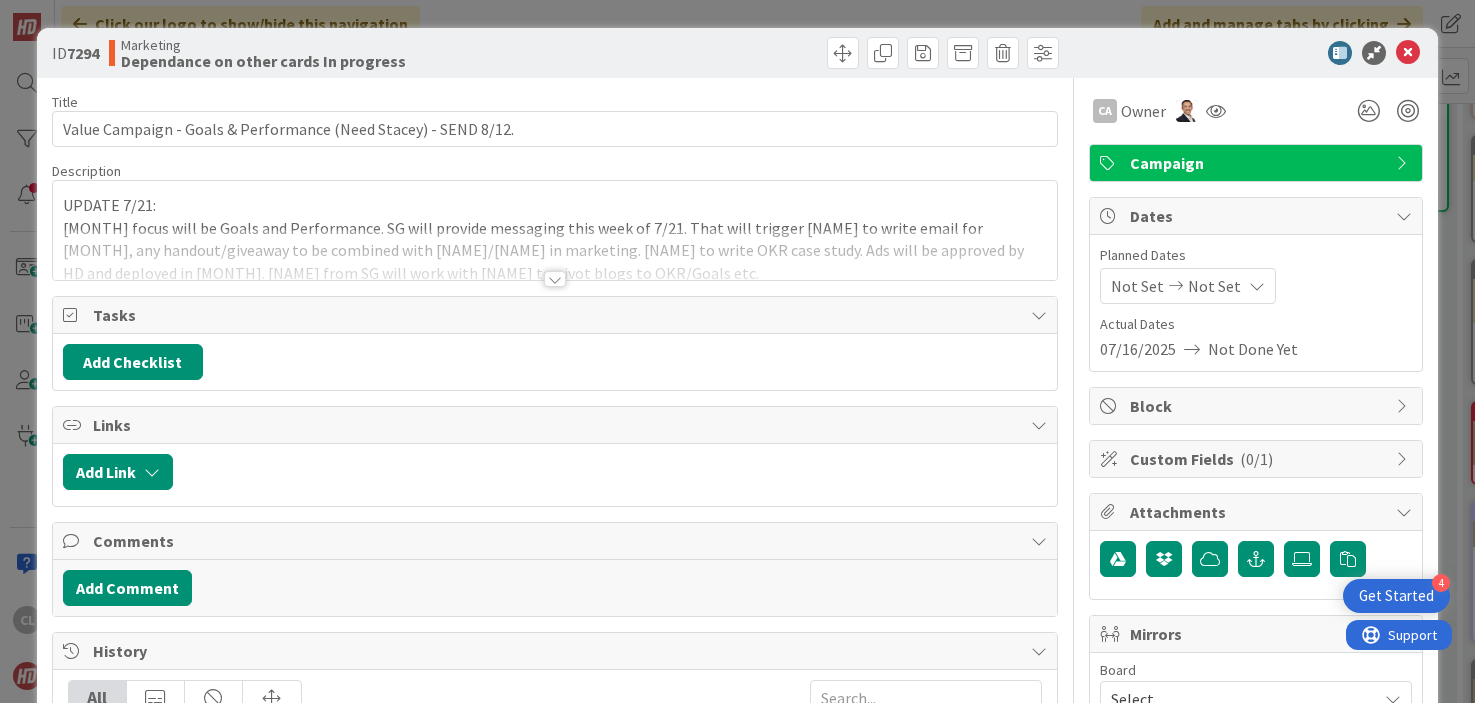 scroll, scrollTop: 0, scrollLeft: 0, axis: both 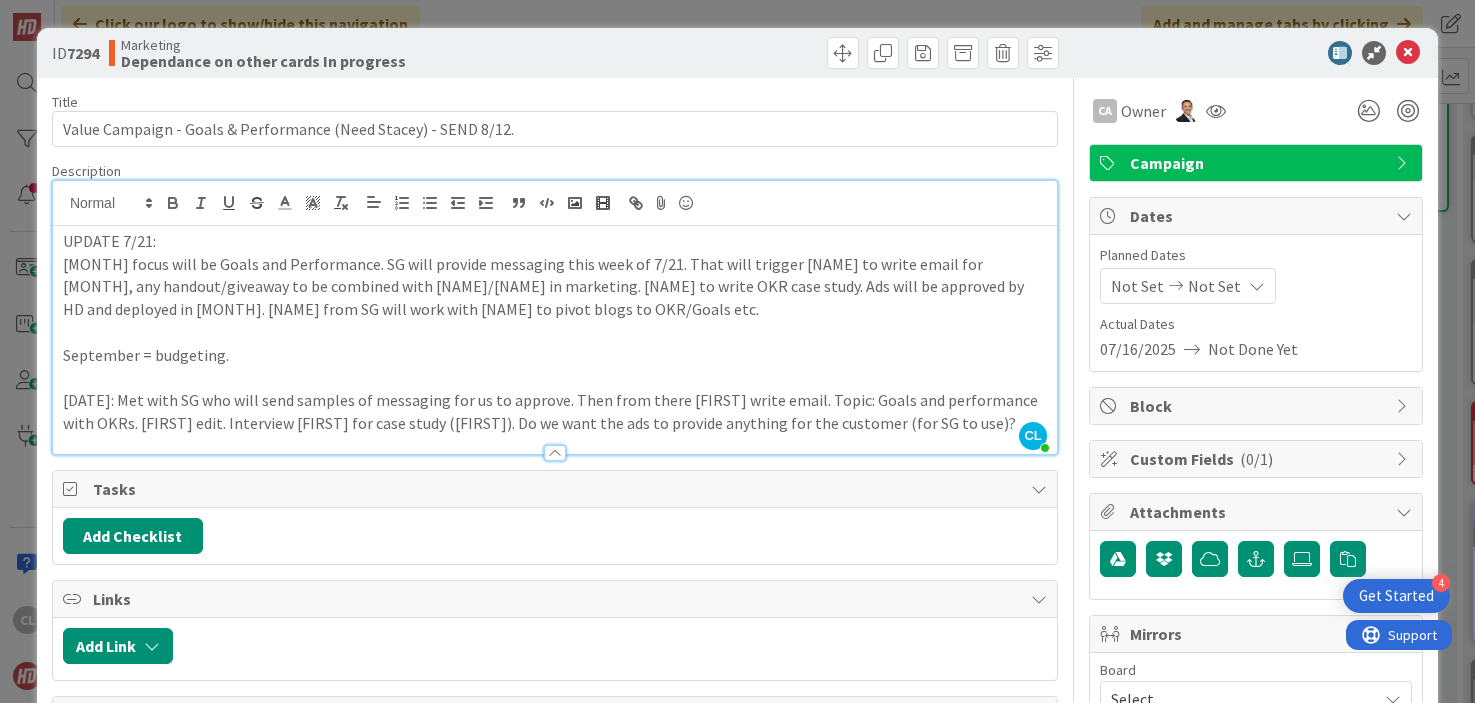 click on "Title 63 / 128" at bounding box center (555, 102) 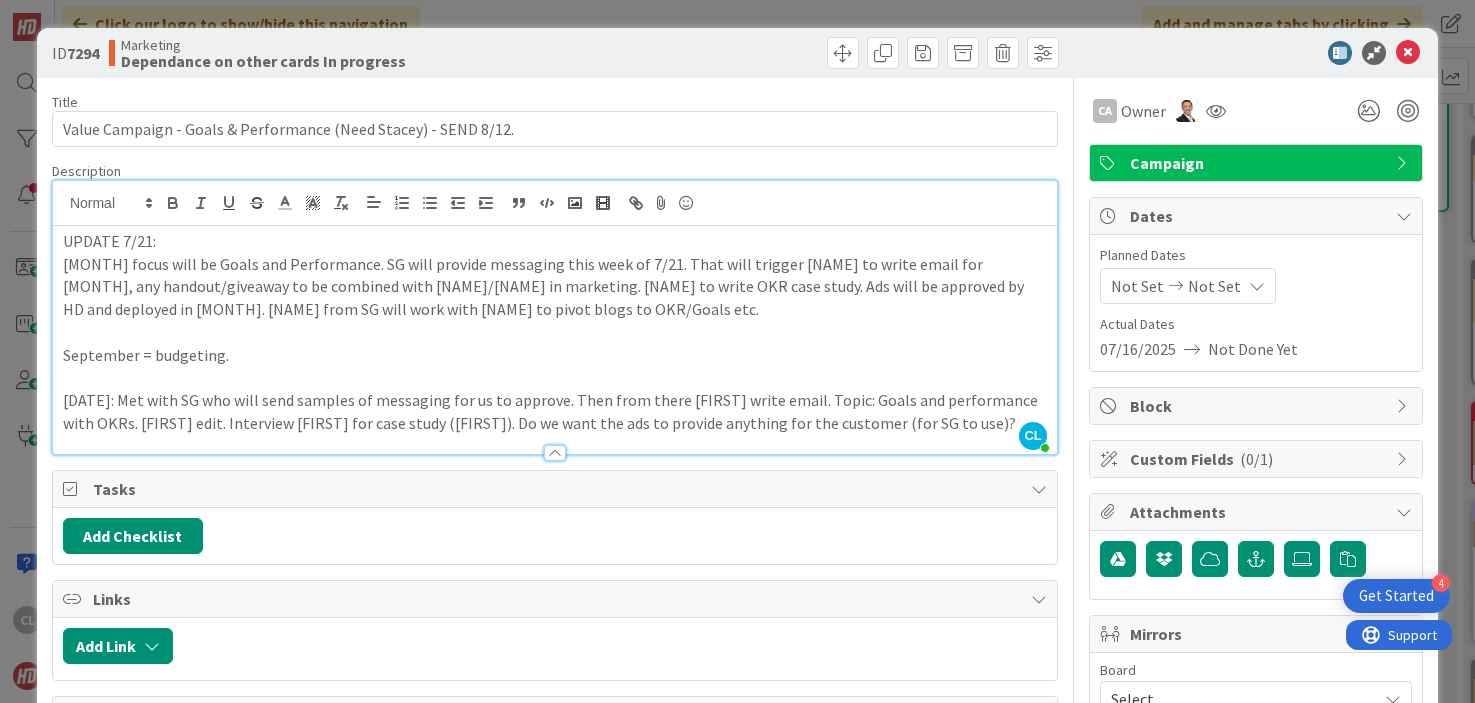 click at bounding box center [555, 332] 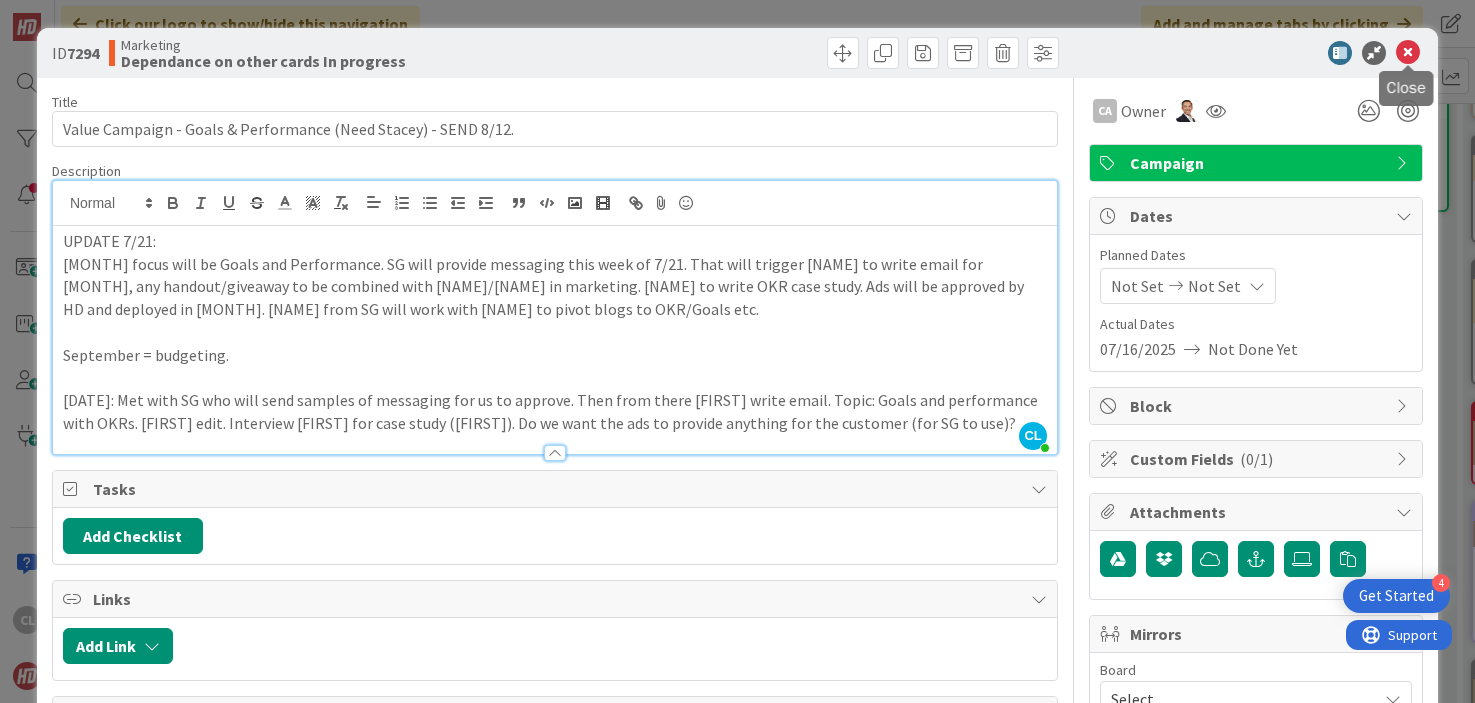 click at bounding box center (1408, 53) 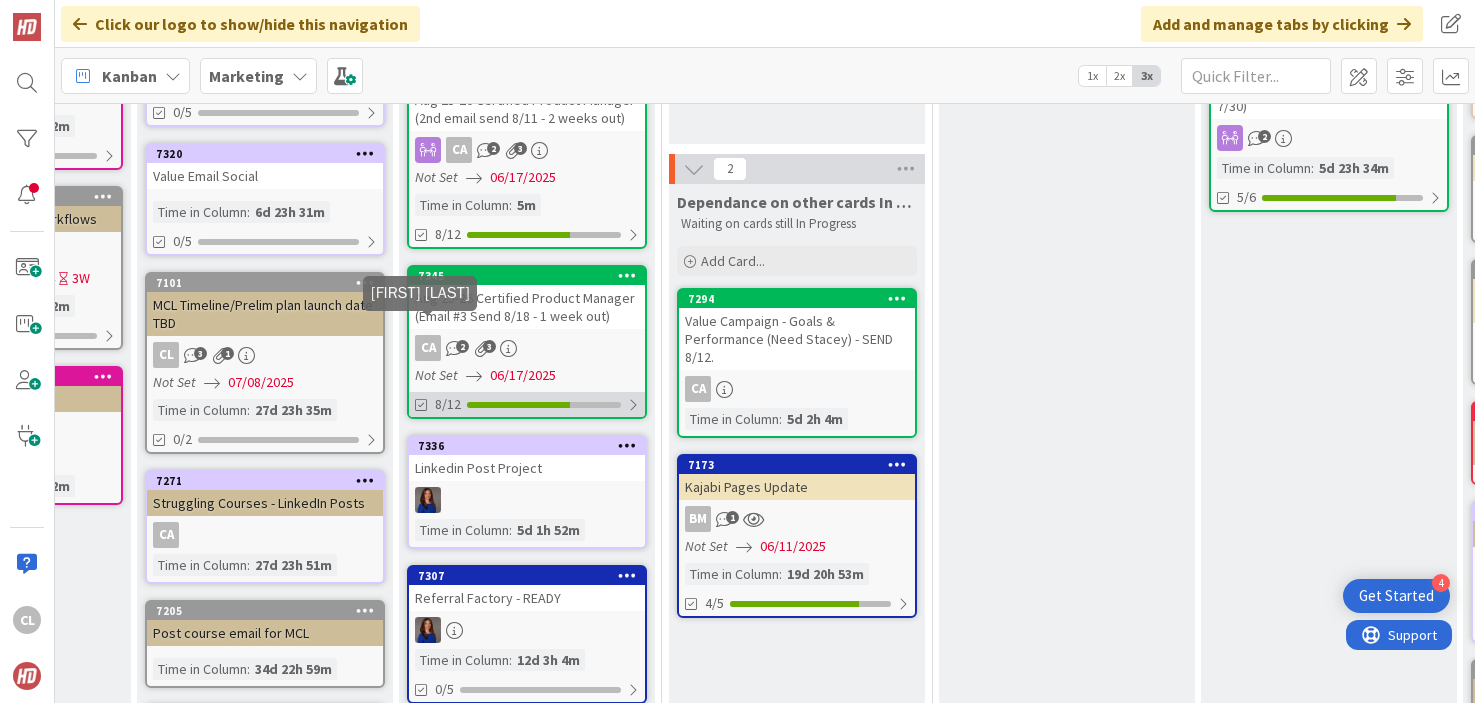 scroll, scrollTop: 0, scrollLeft: 0, axis: both 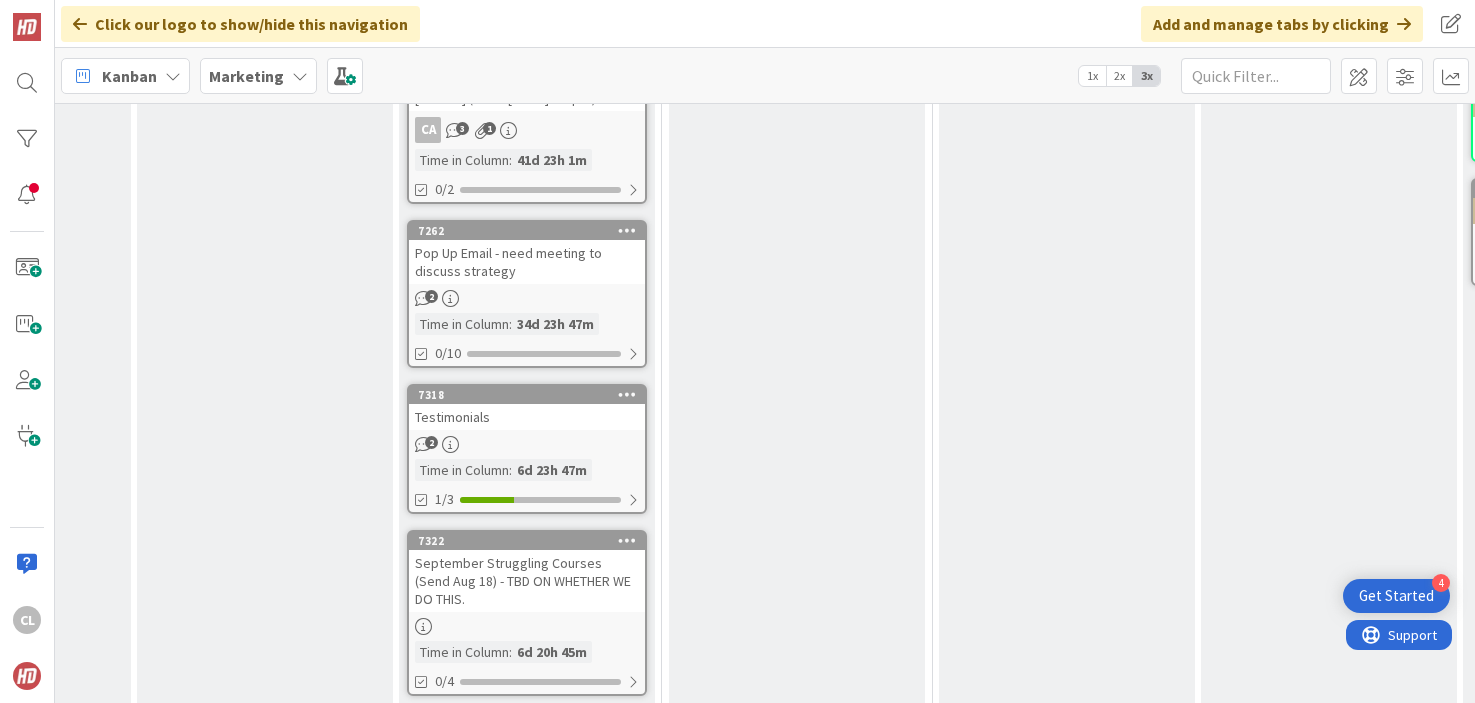 click on "September Struggling Courses (Send Aug 18) - TBD ON WHETHER WE DO THIS." at bounding box center [527, 581] 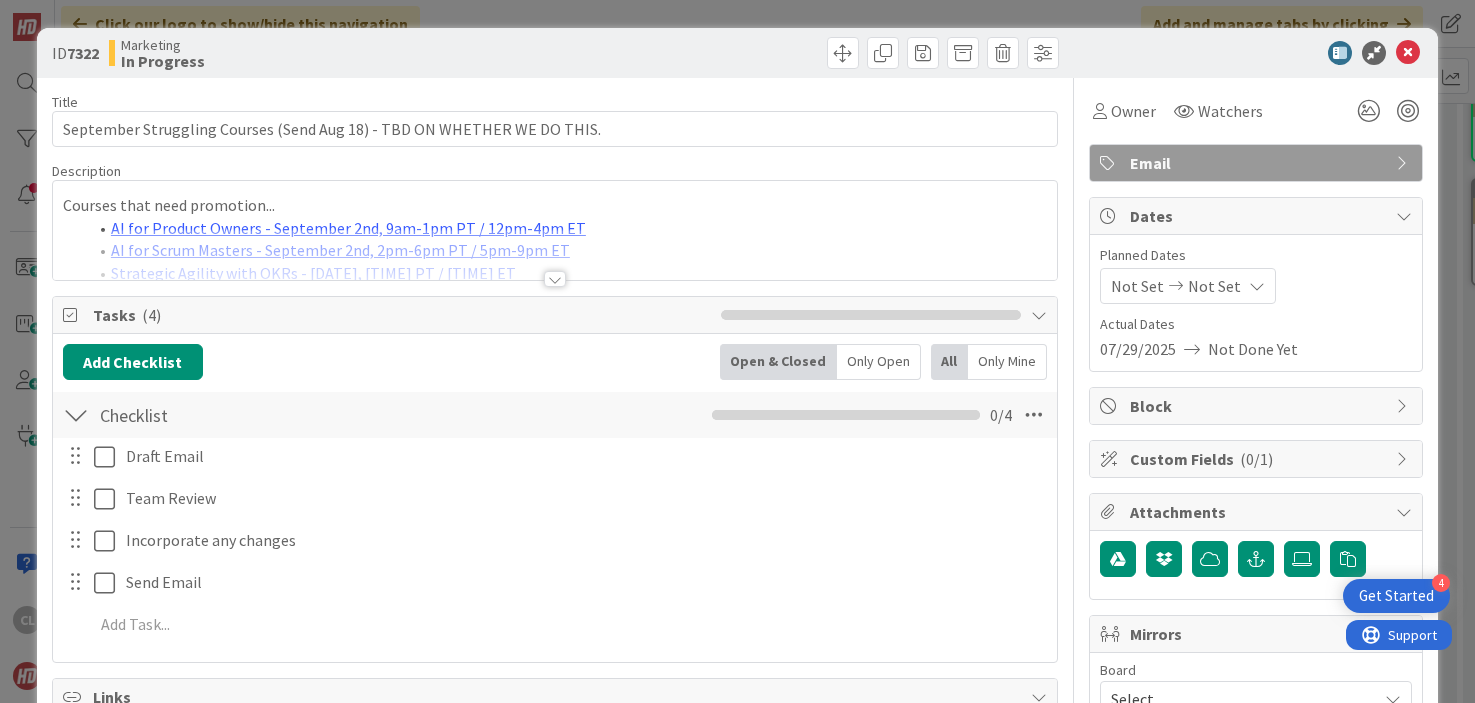 scroll, scrollTop: 0, scrollLeft: 0, axis: both 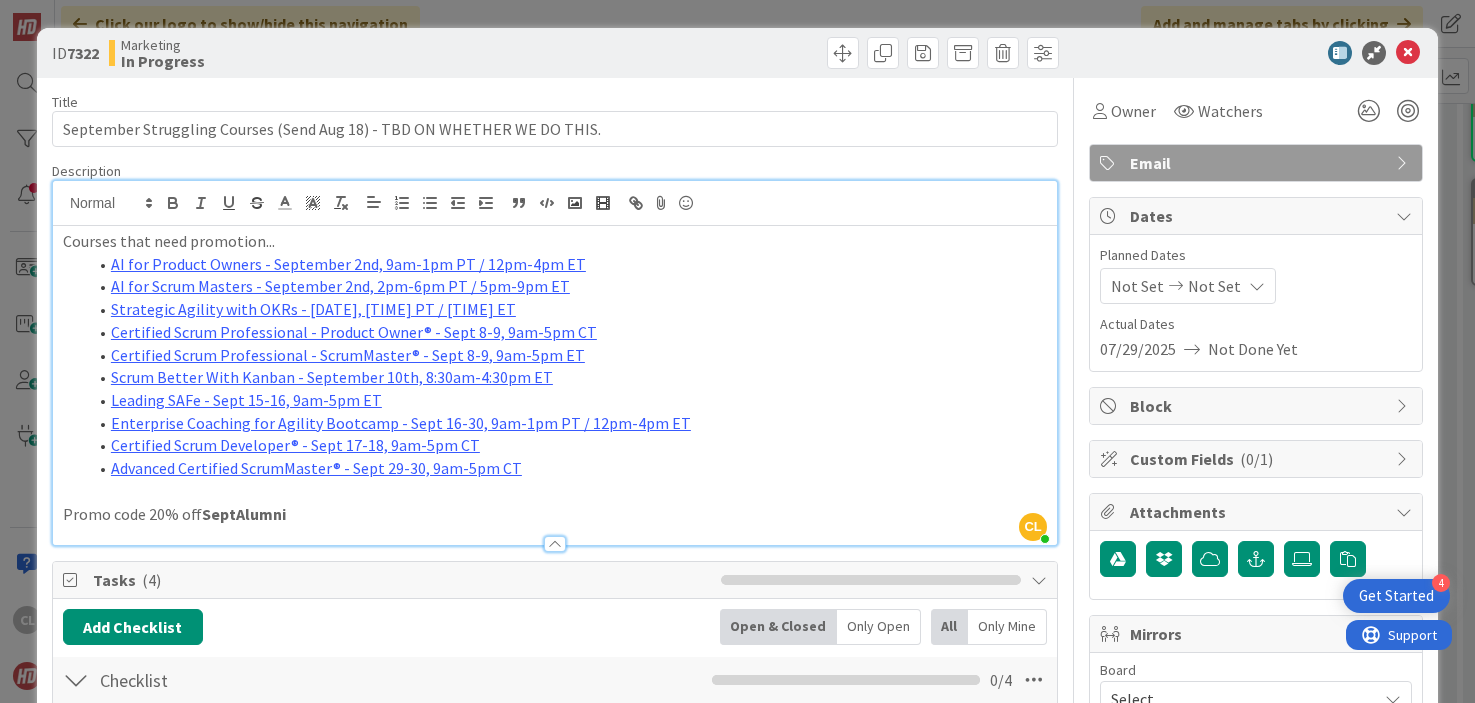 drag, startPoint x: 625, startPoint y: 288, endPoint x: 102, endPoint y: 258, distance: 523.85974 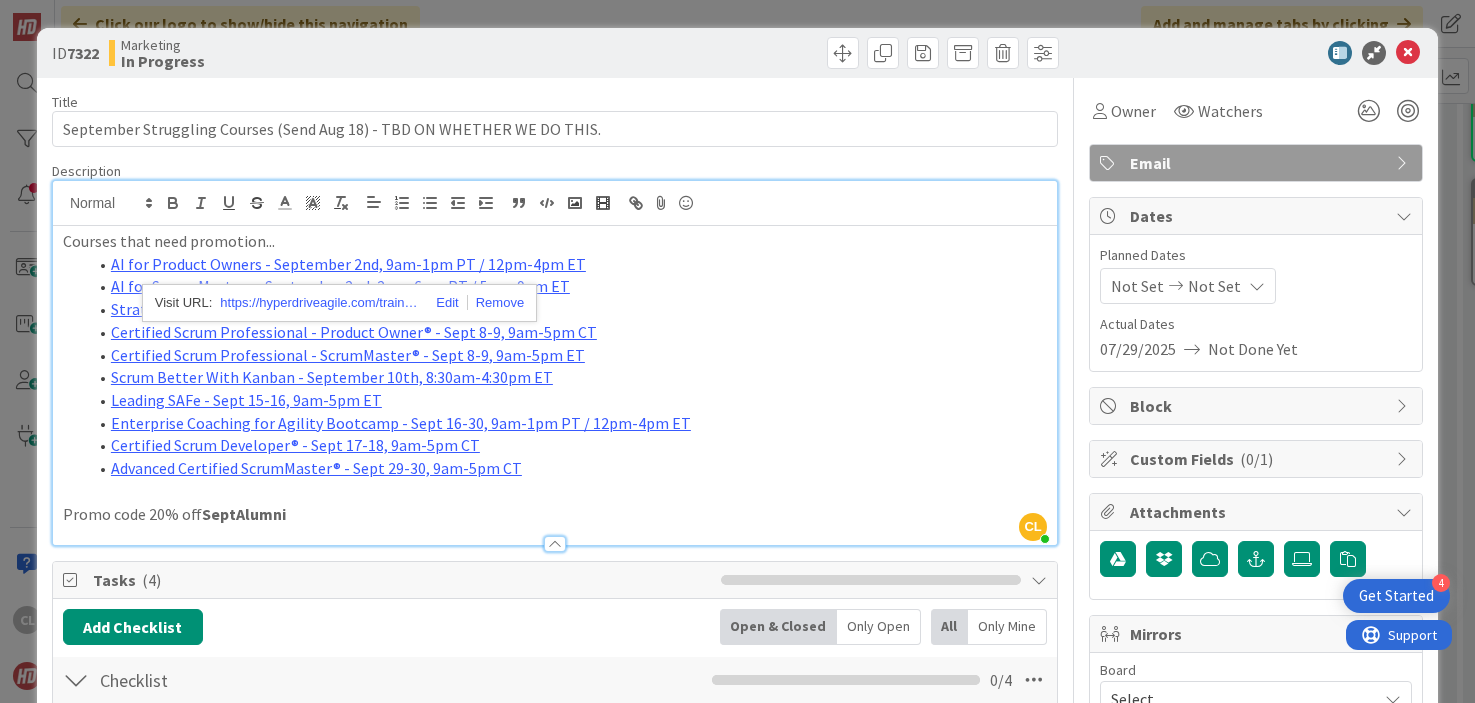 click on "AI for Scrum Masters - September 2nd, 2pm-6pm PT / 5pm-9pm ET" at bounding box center [567, 286] 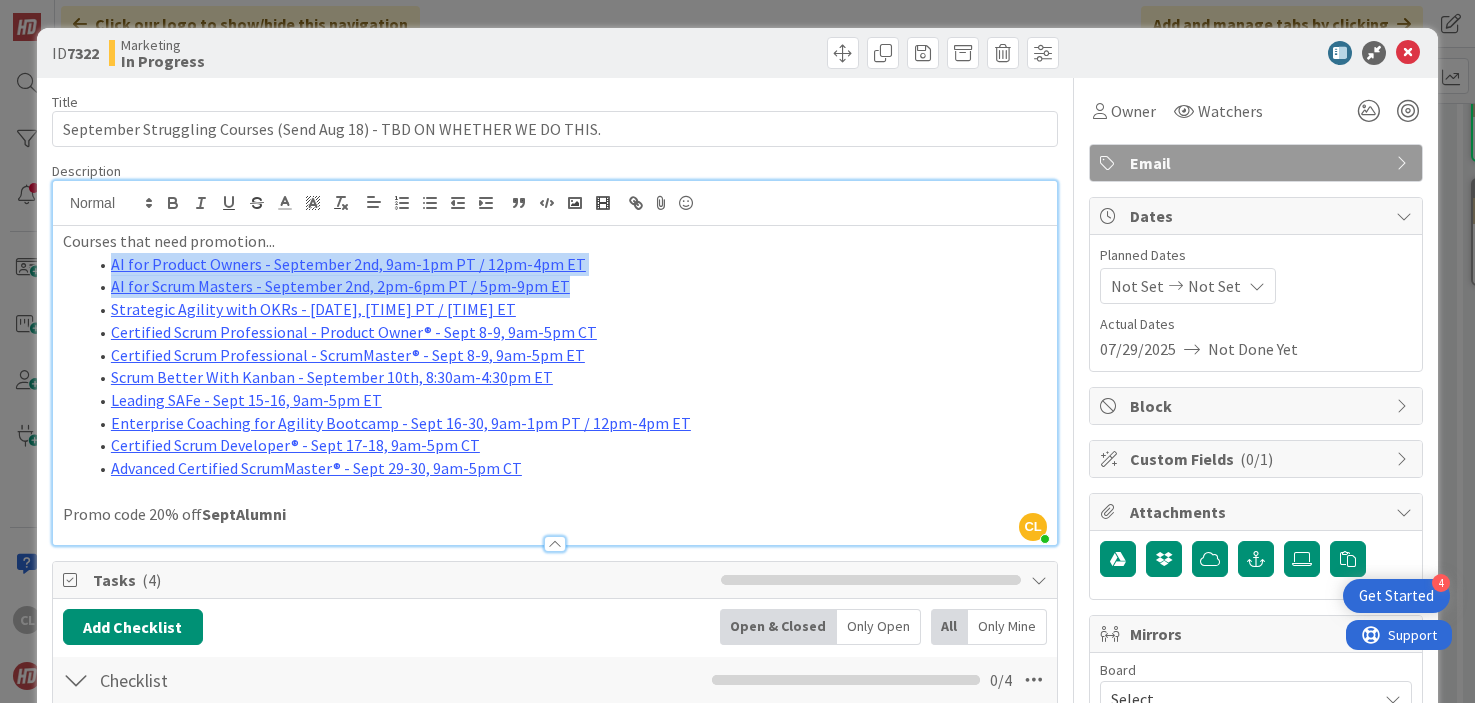 drag, startPoint x: 589, startPoint y: 287, endPoint x: 115, endPoint y: 274, distance: 474.17822 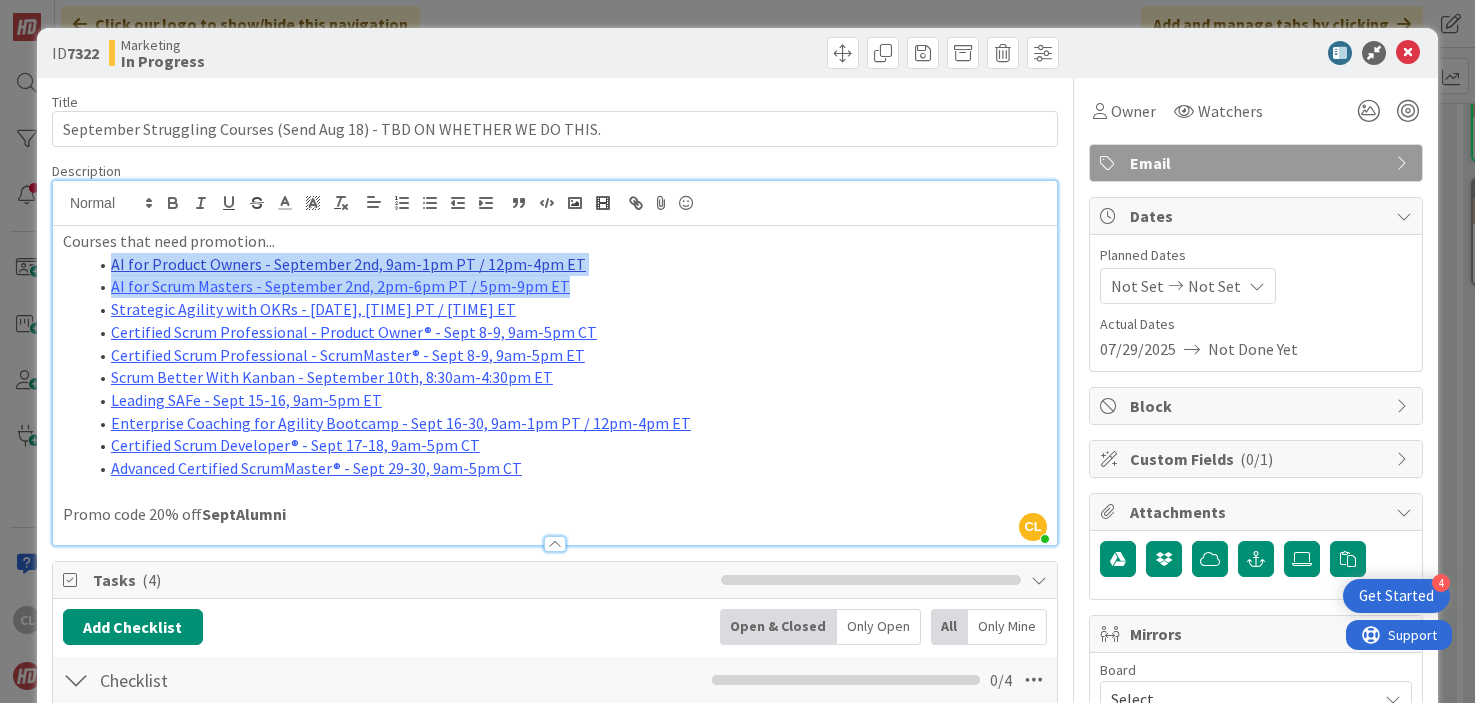 drag, startPoint x: 614, startPoint y: 290, endPoint x: 113, endPoint y: 261, distance: 501.83862 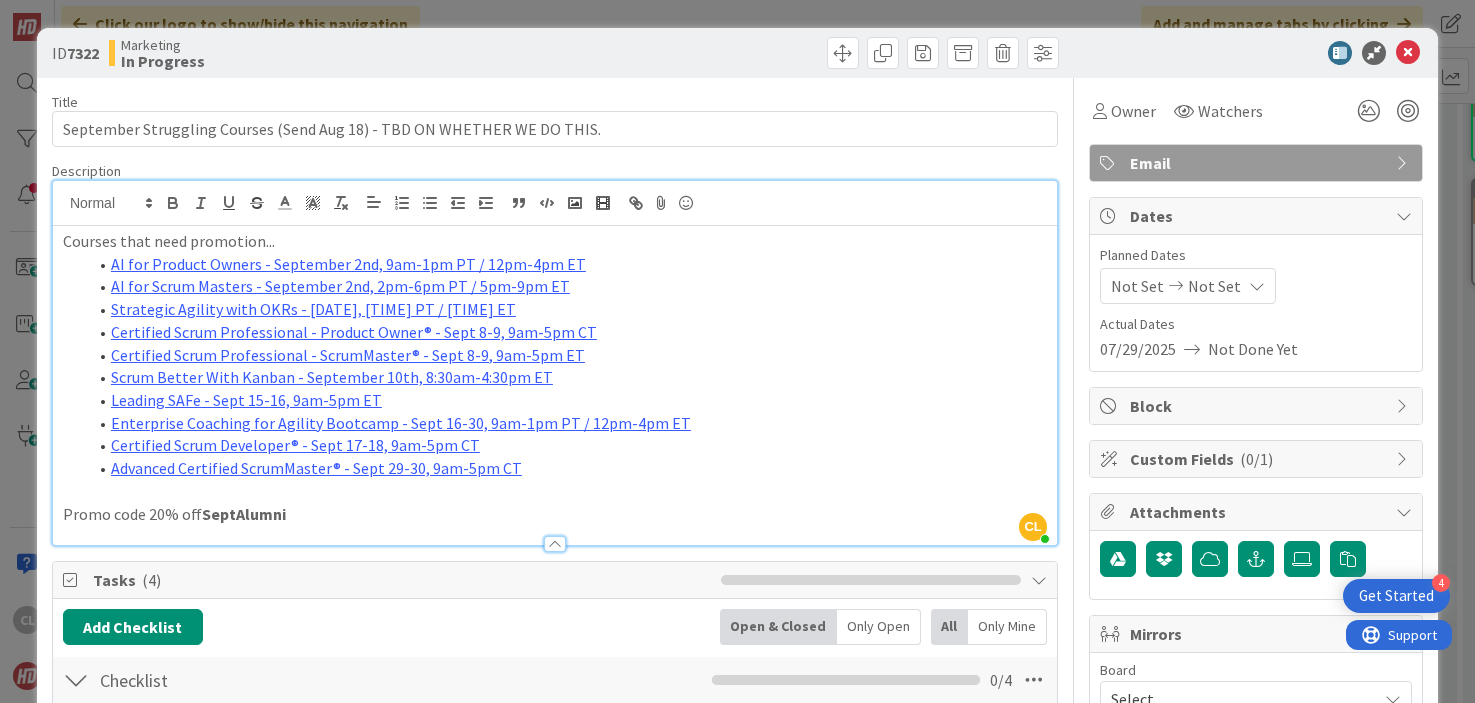 click on "Strategic Agility with OKRs - [DATE], [TIME] PT / [TIME] ET" at bounding box center (567, 309) 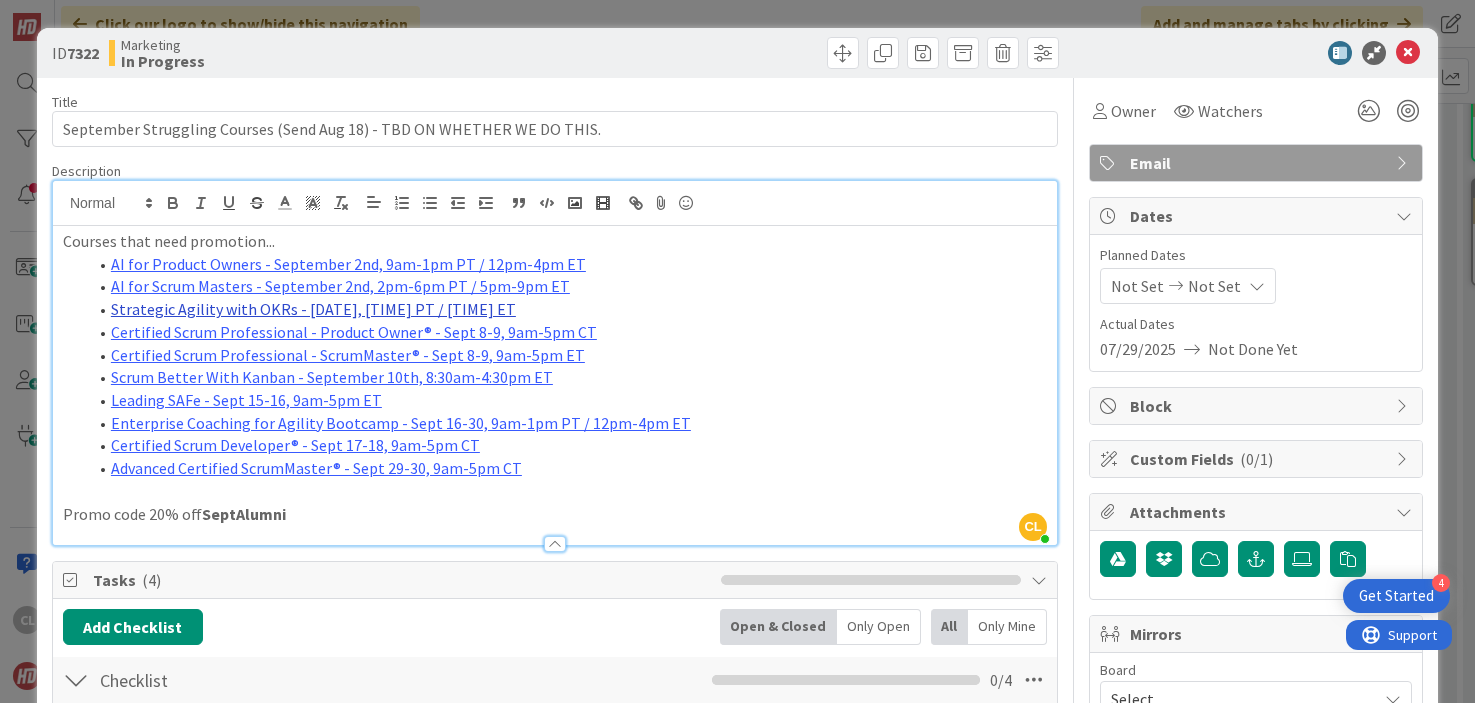 drag, startPoint x: 685, startPoint y: 318, endPoint x: 114, endPoint y: 313, distance: 571.0219 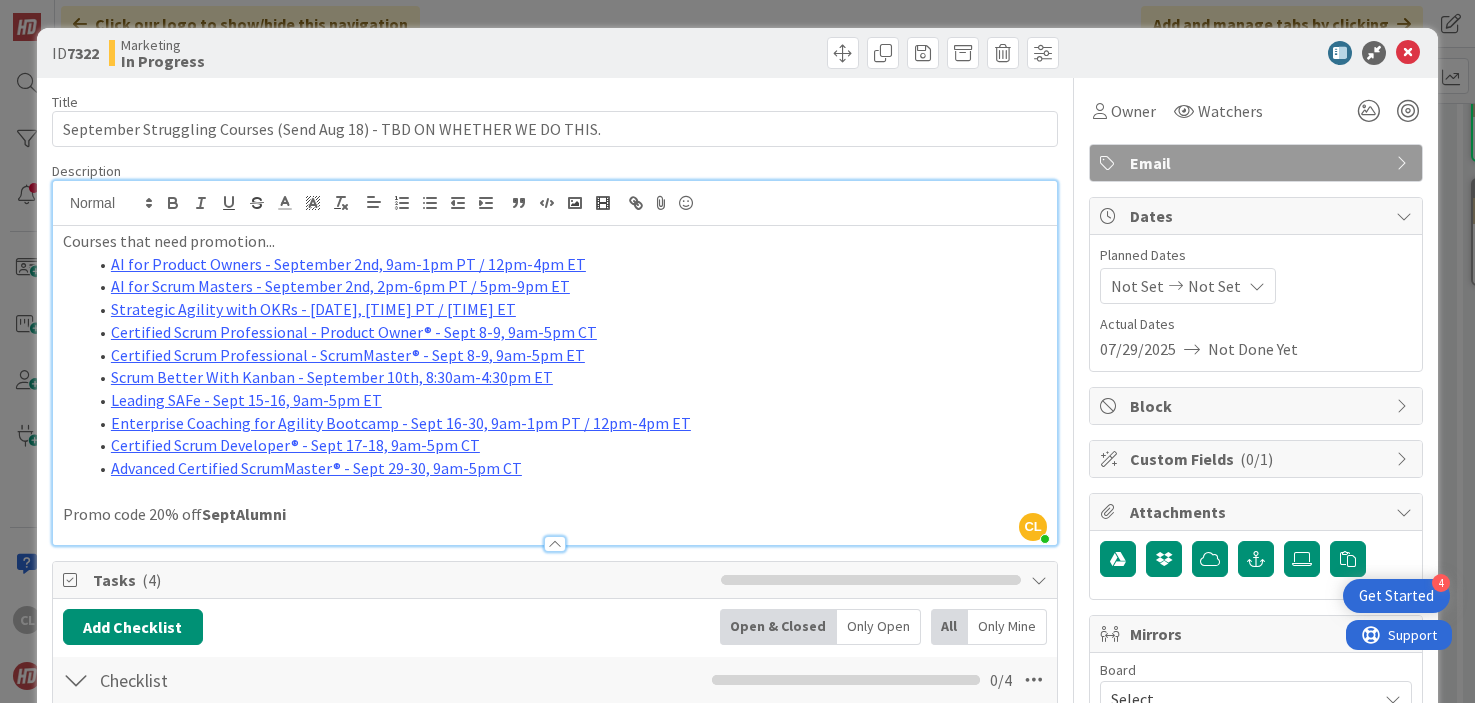 click on "Certified Scrum Professional - ScrumMaster® - Sept 8-9, 9am-5pm ET" at bounding box center [567, 355] 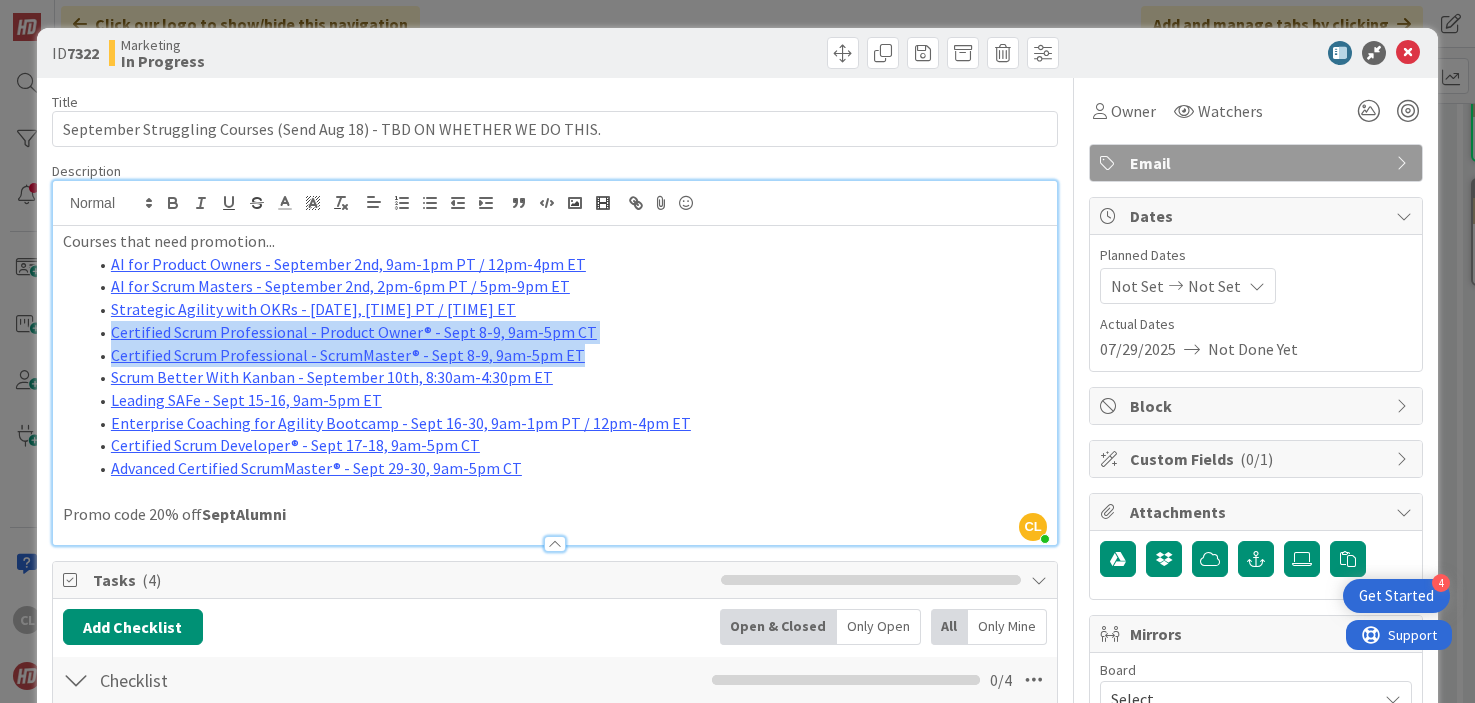 drag, startPoint x: 648, startPoint y: 349, endPoint x: 99, endPoint y: 326, distance: 549.48157 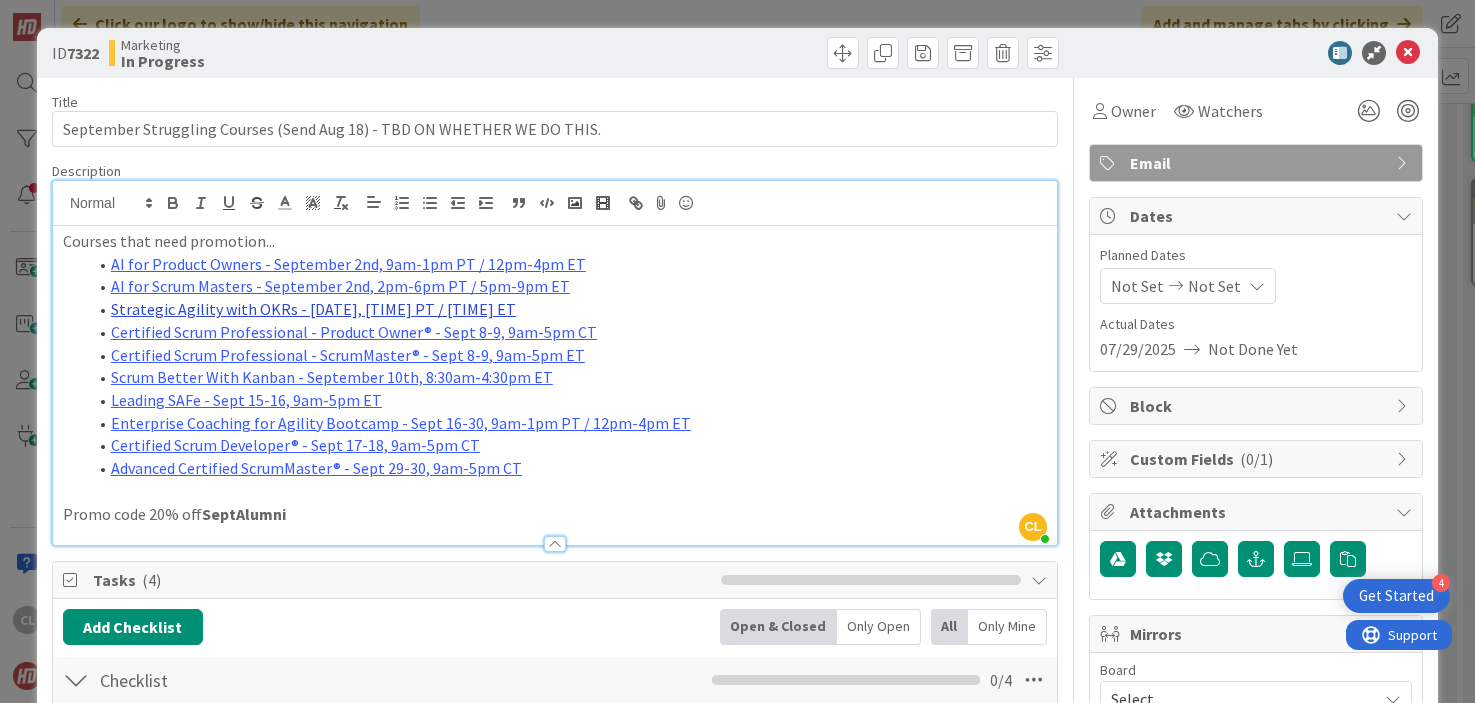 click on "Strategic Agility with OKRs - [DATE], [TIME] PT / [TIME] ET" at bounding box center [313, 309] 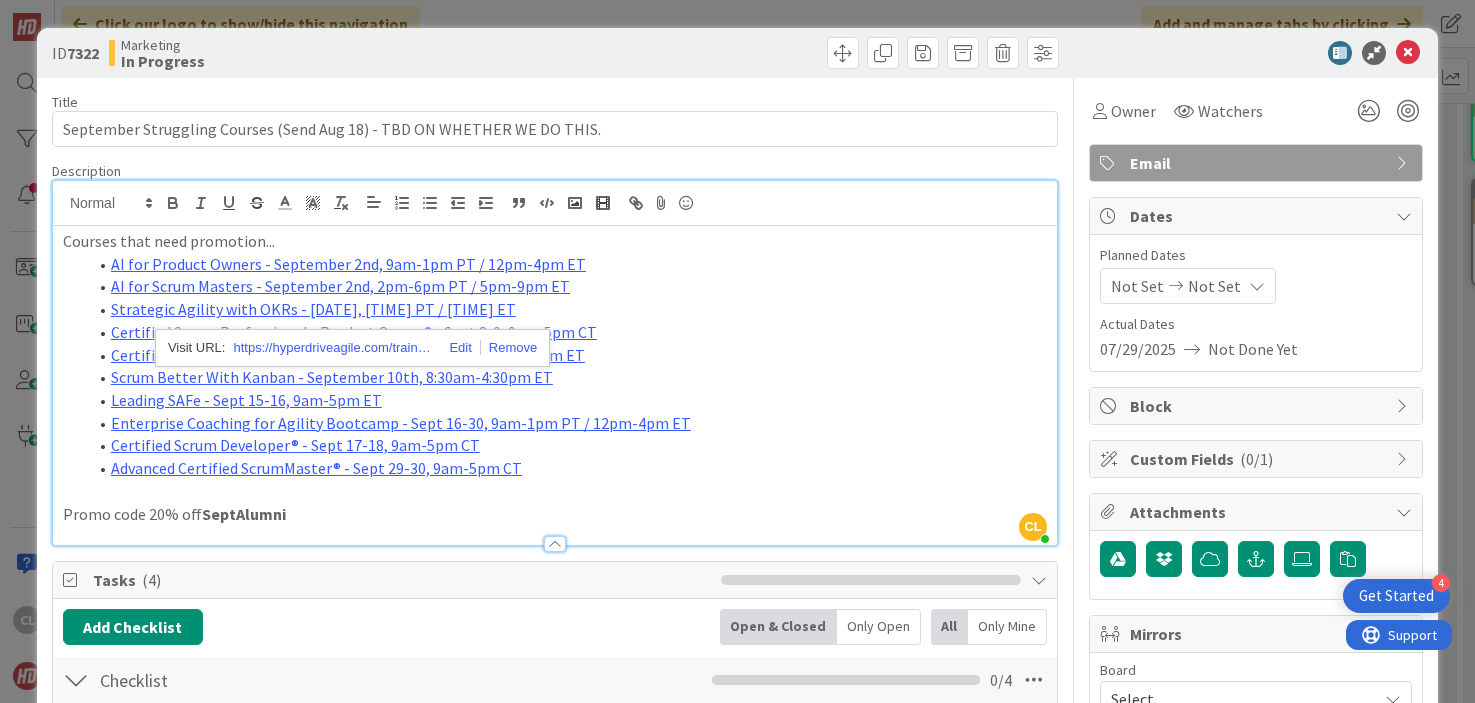 click on "Certified Scrum Professional - Product Owner® - Sept 8-9, 9am-5pm CT" at bounding box center [567, 332] 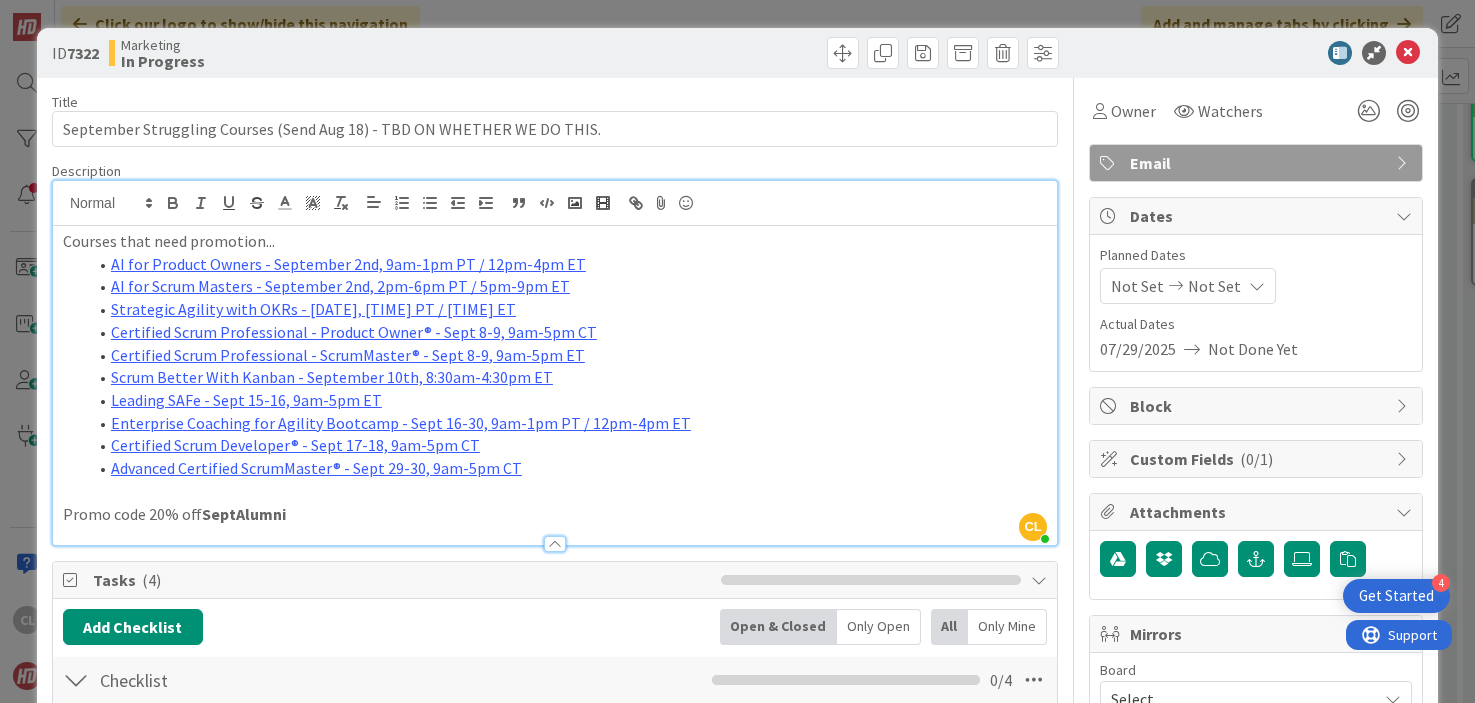 click on "Certified Scrum Professional - ScrumMaster® - Sept 8-9, 9am-5pm ET" at bounding box center [567, 355] 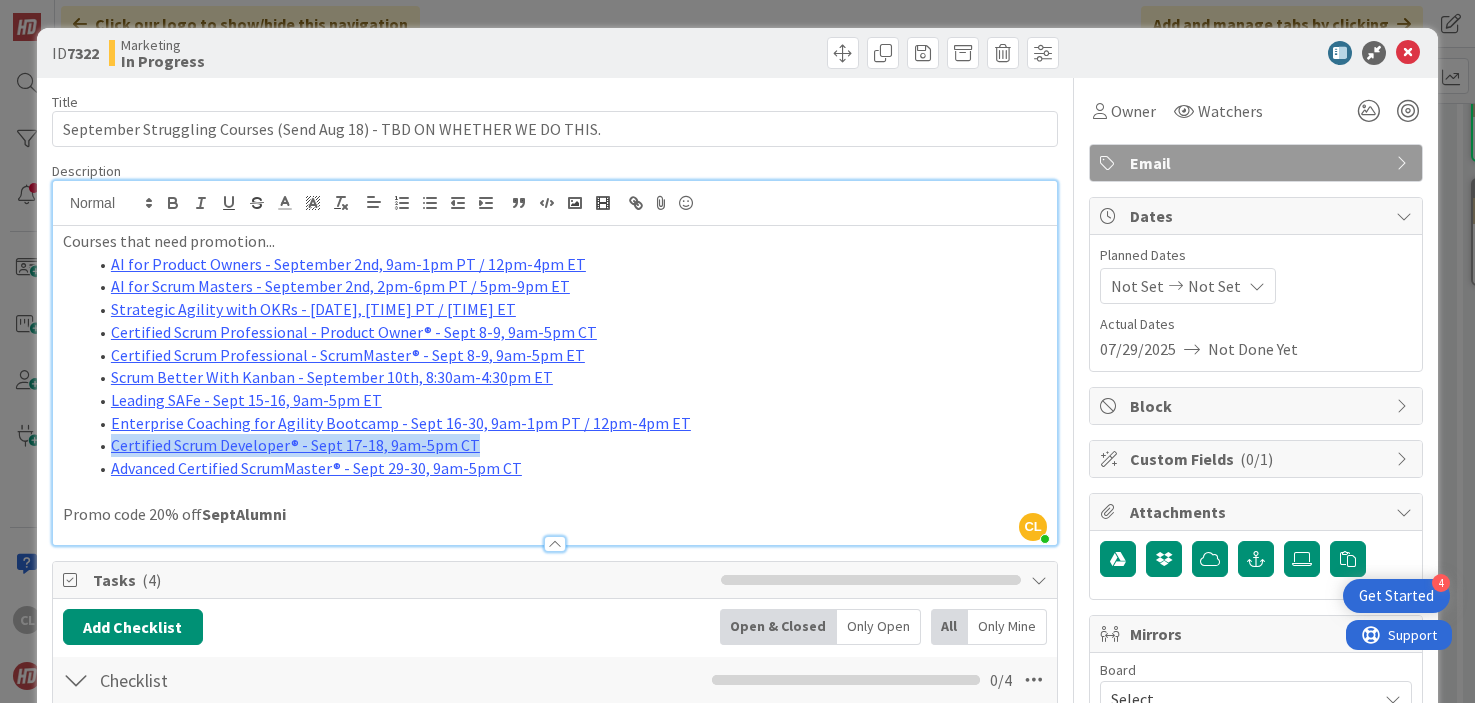 drag, startPoint x: 495, startPoint y: 444, endPoint x: 31, endPoint y: 444, distance: 464 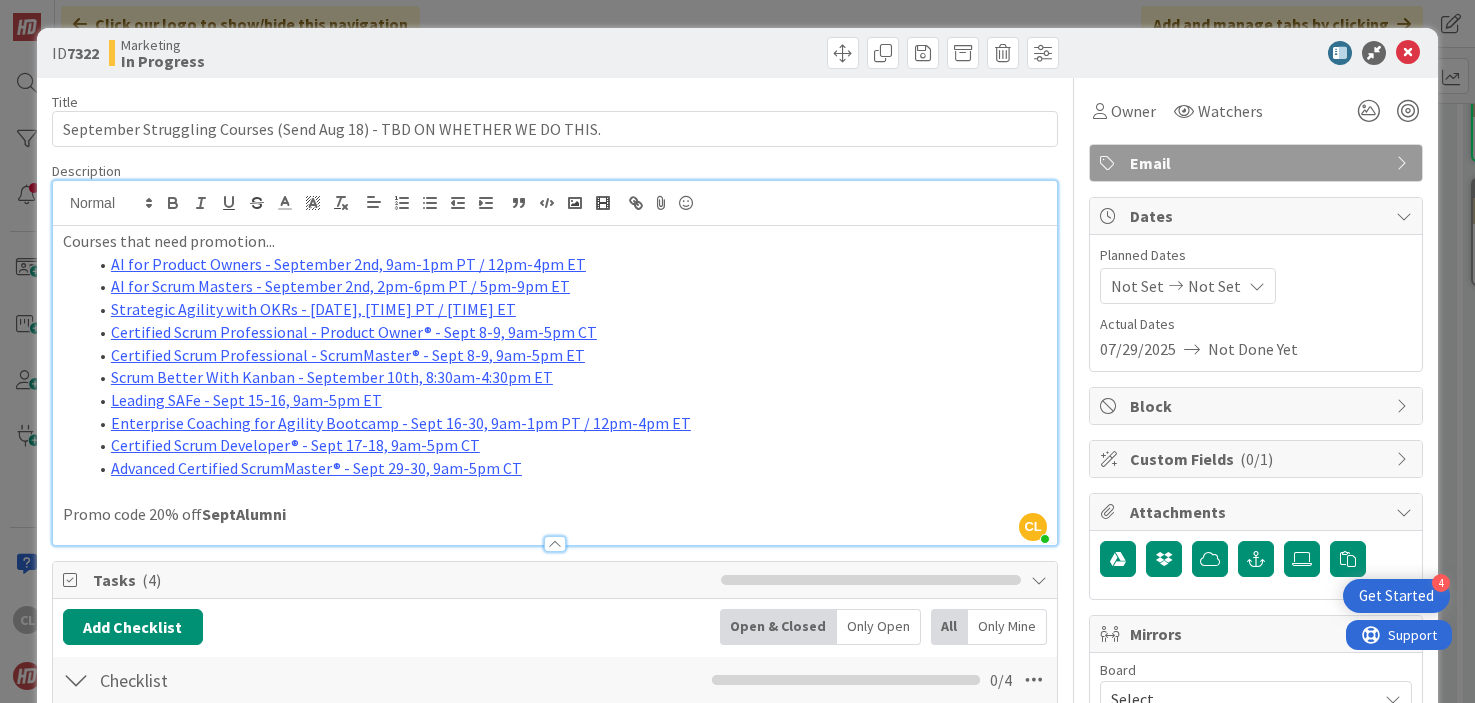 click at bounding box center (555, 491) 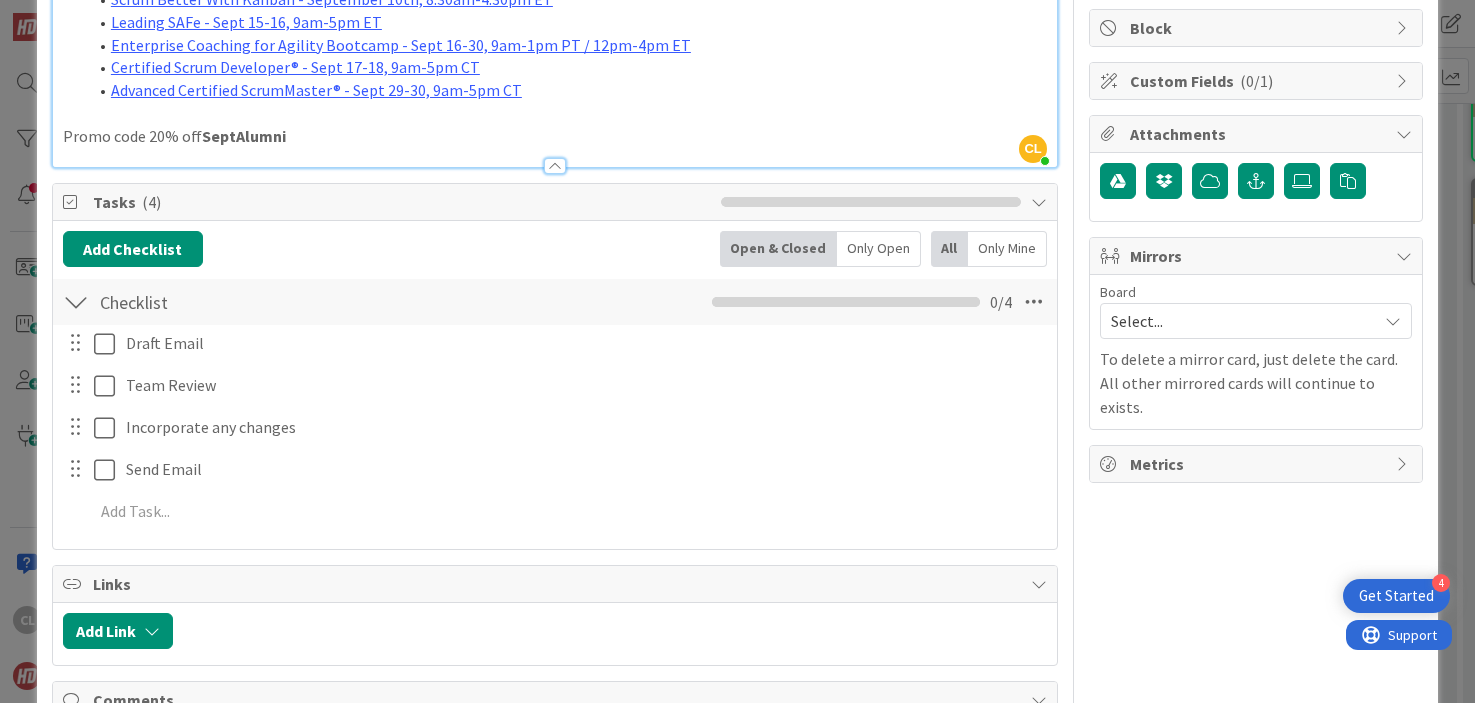 scroll, scrollTop: 0, scrollLeft: 0, axis: both 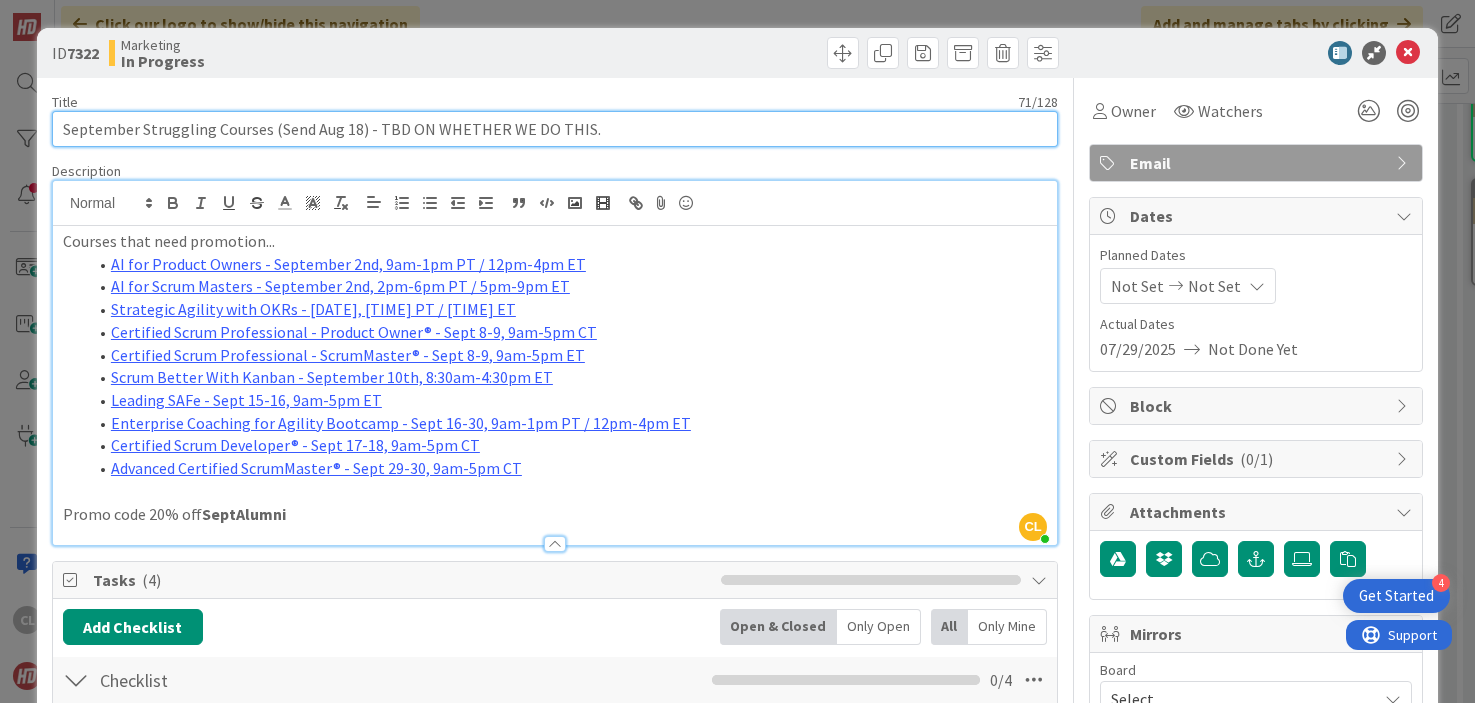 drag, startPoint x: 357, startPoint y: 129, endPoint x: 310, endPoint y: 129, distance: 47 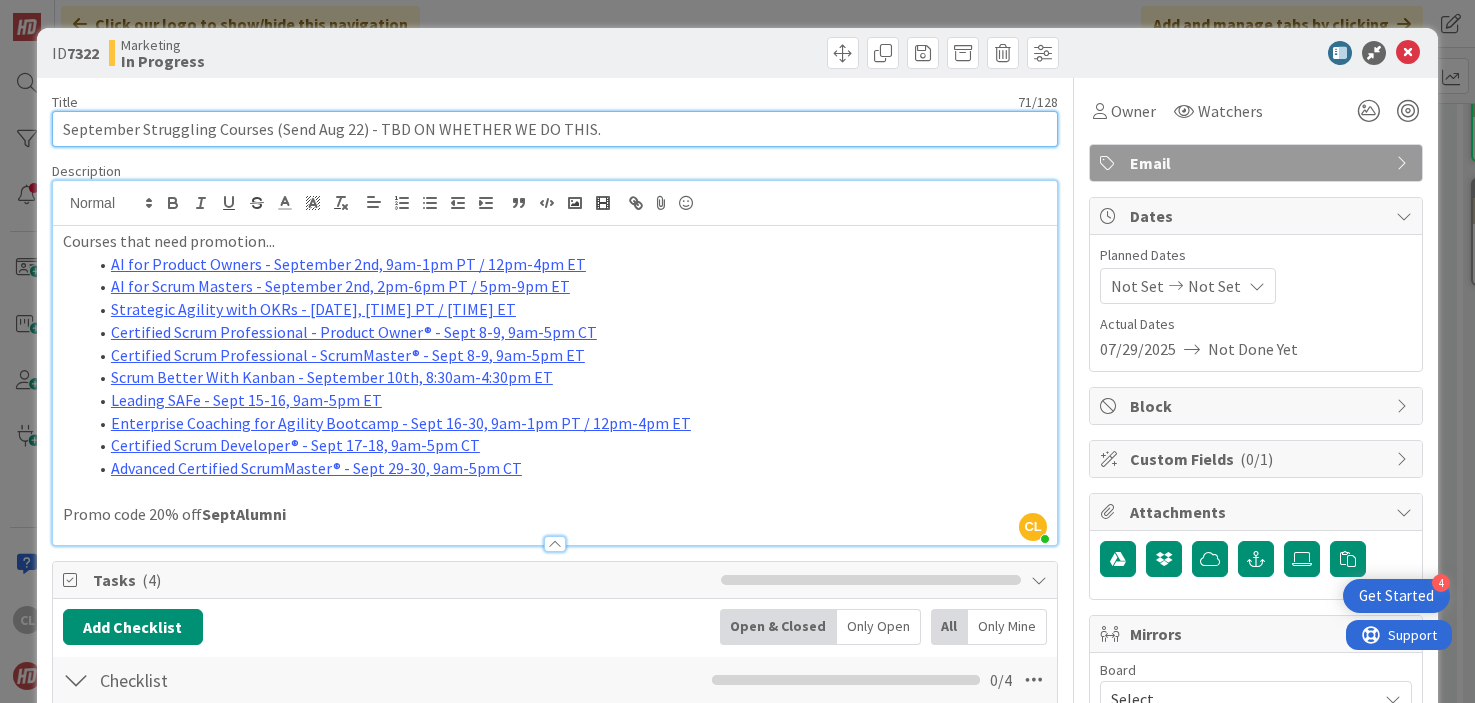 type on "September Struggling Courses (Send Aug 22) - TBD ON WHETHER WE DO THIS." 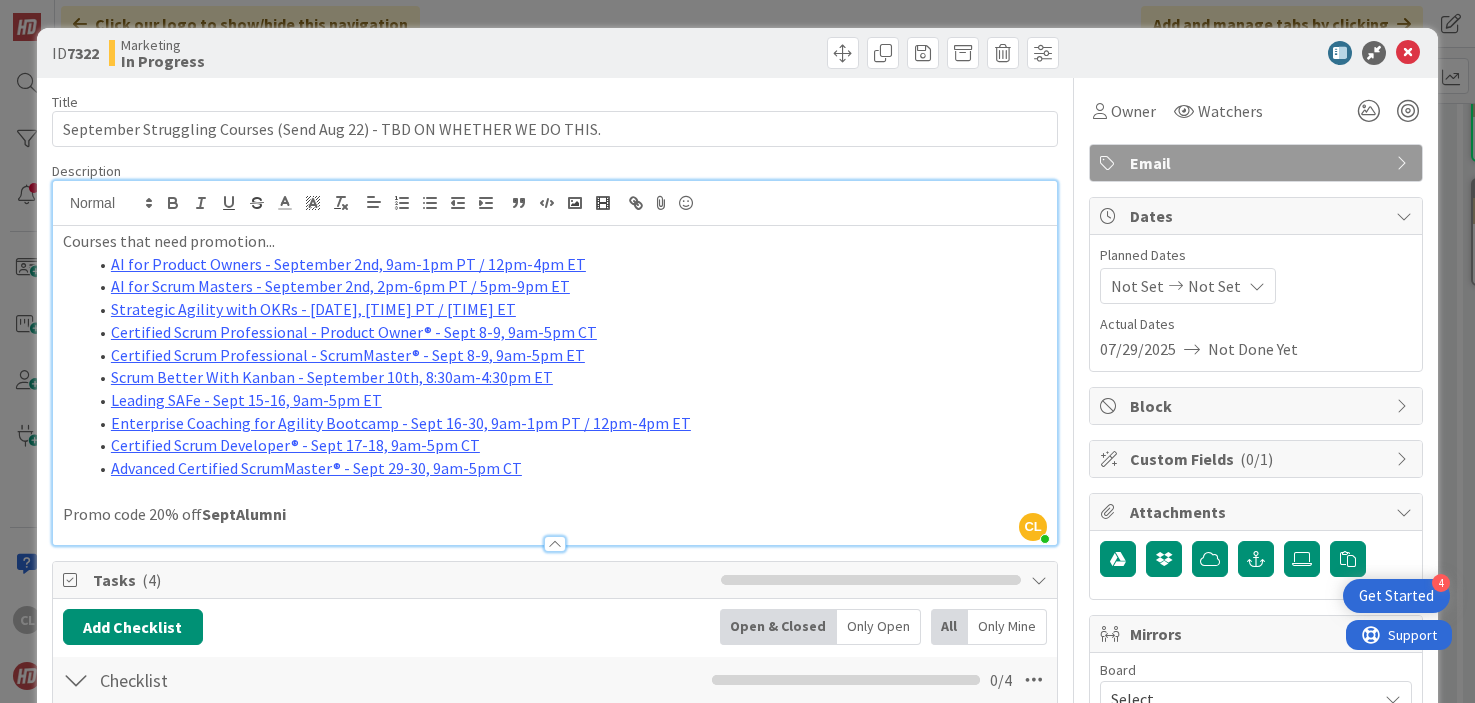 click on "Title 71 / 128" at bounding box center (555, 102) 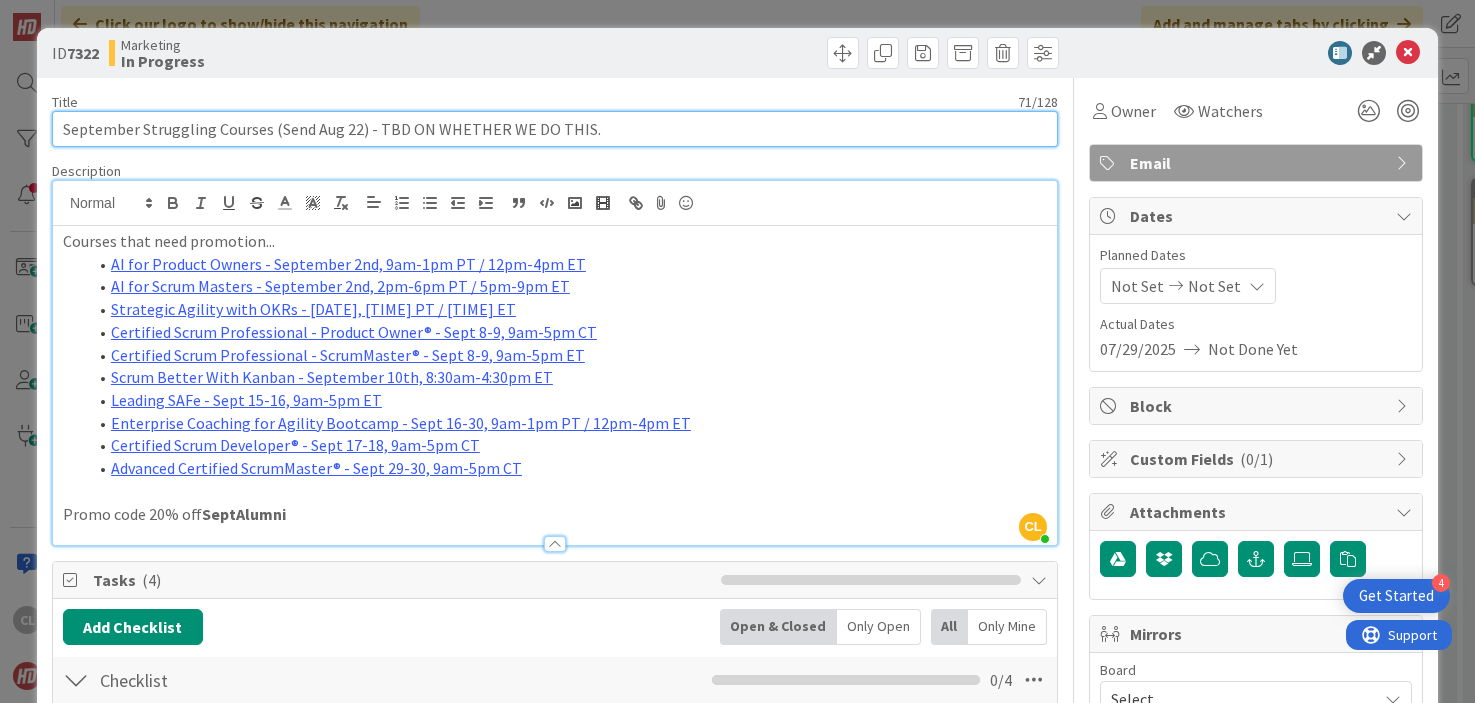 click on "September Struggling Courses (Send Aug 22) - TBD ON WHETHER WE DO THIS." at bounding box center (555, 129) 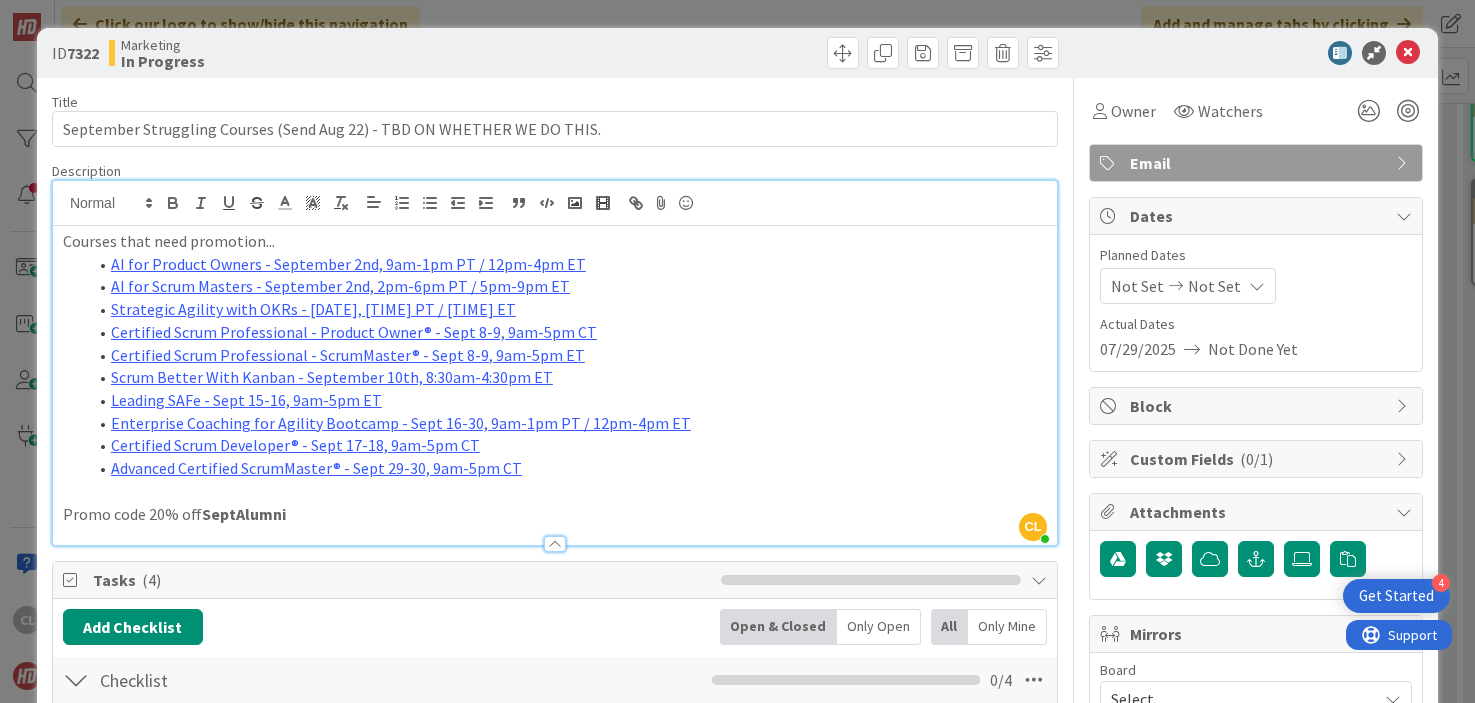click on "Certified Scrum Professional - ScrumMaster® - Sept 8-9, 9am-5pm ET" at bounding box center (567, 355) 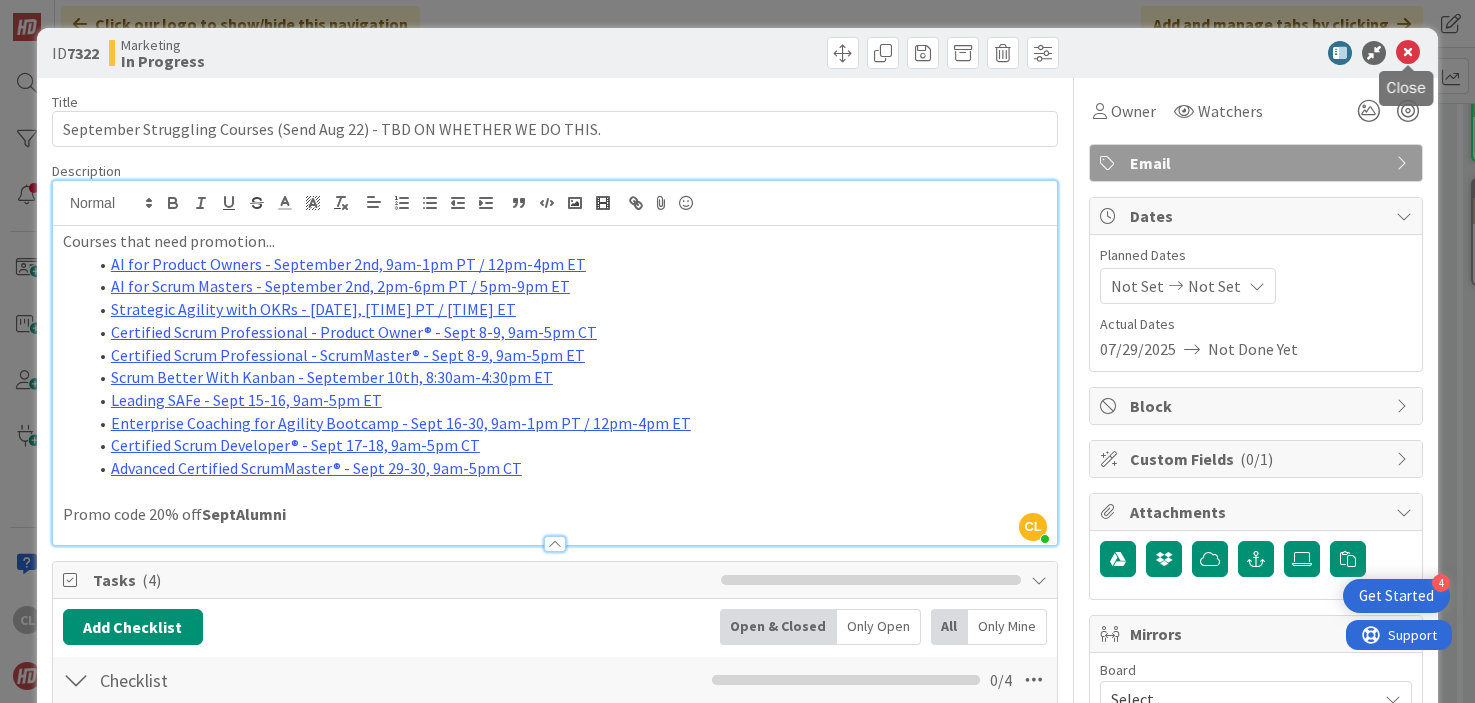 click at bounding box center (1408, 53) 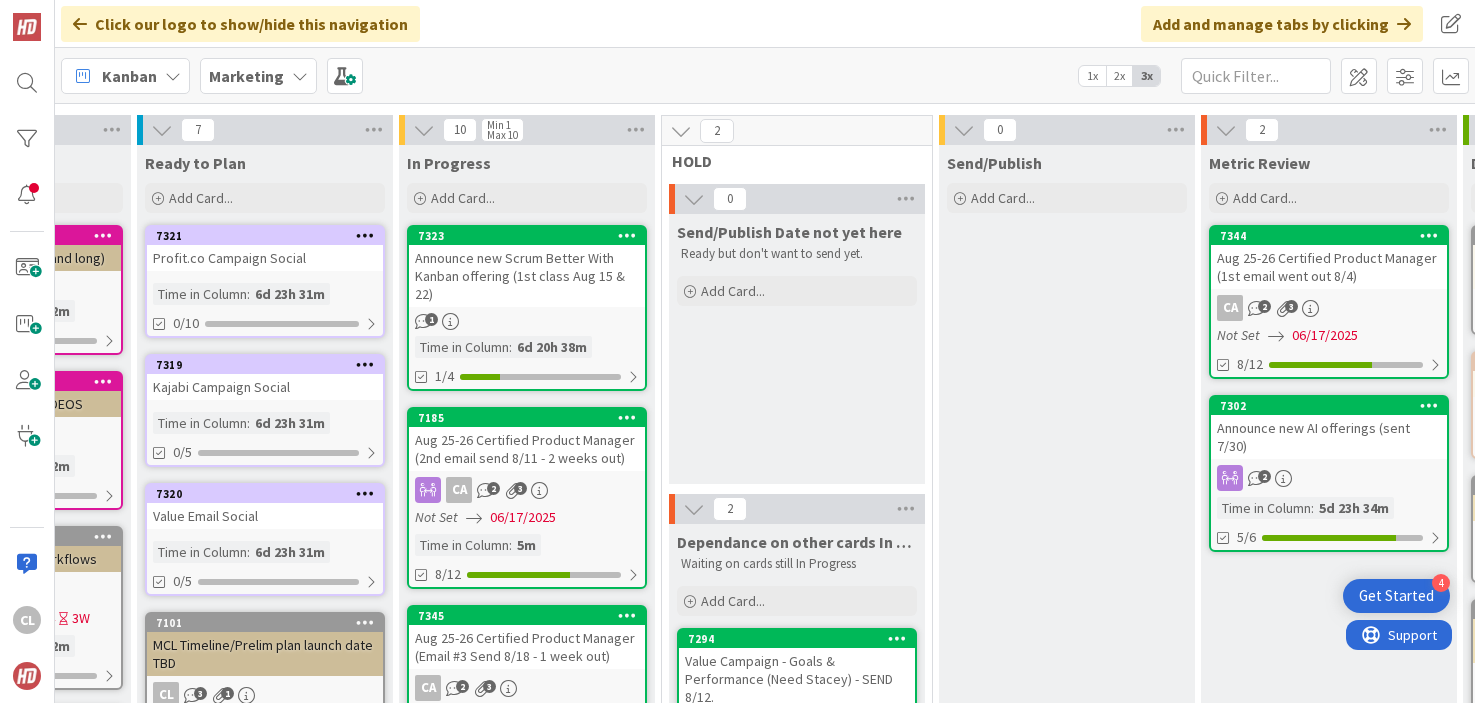 scroll, scrollTop: 0, scrollLeft: 473, axis: horizontal 